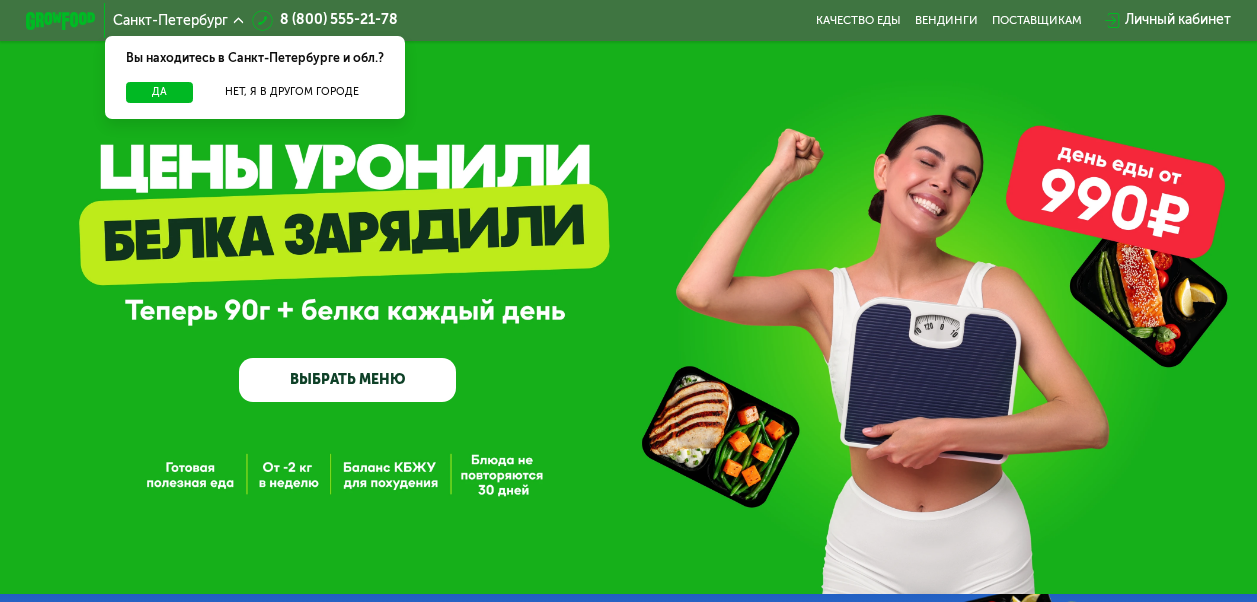 scroll, scrollTop: 0, scrollLeft: 0, axis: both 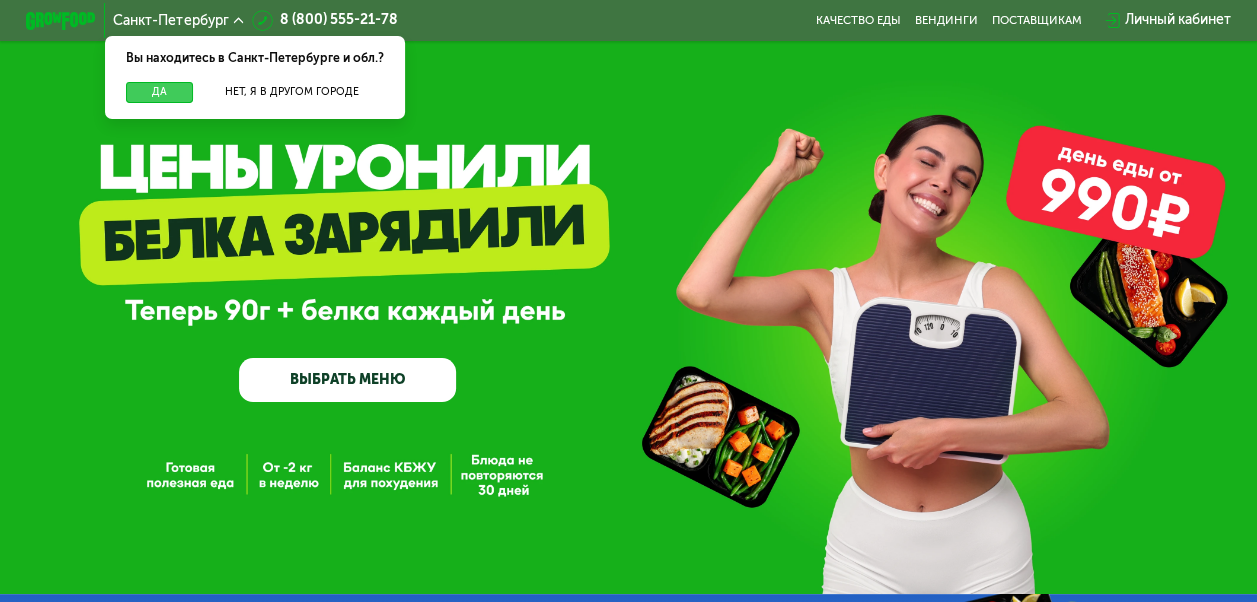 click on "Да" at bounding box center [159, 92] 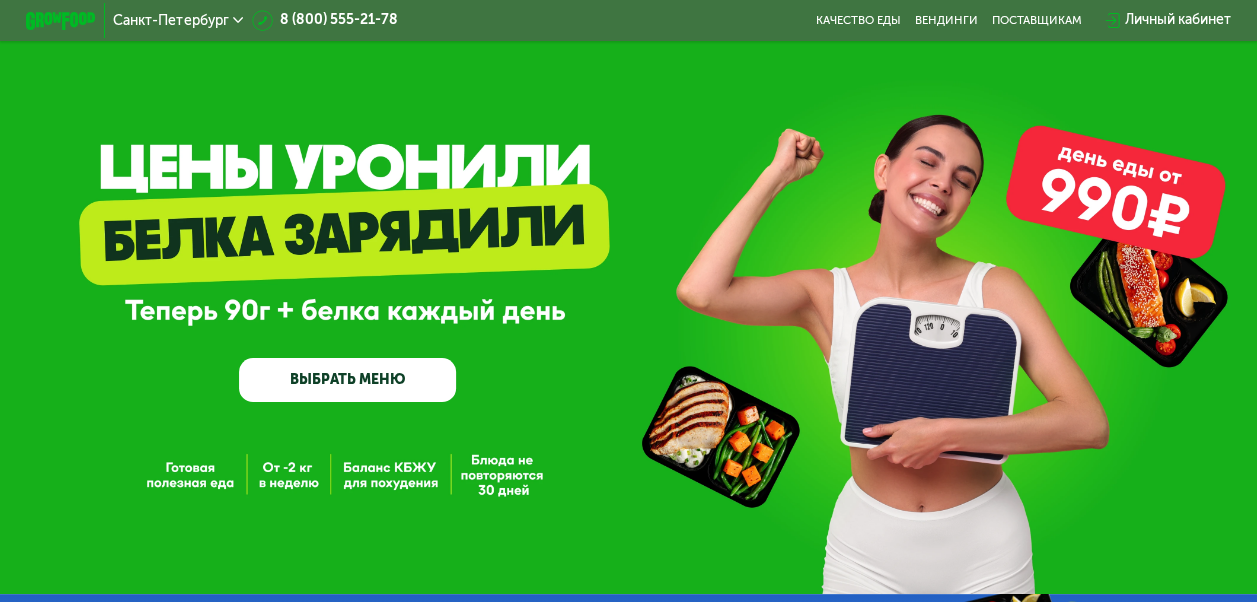 click on "ВЫБРАТЬ МЕНЮ" at bounding box center [347, 380] 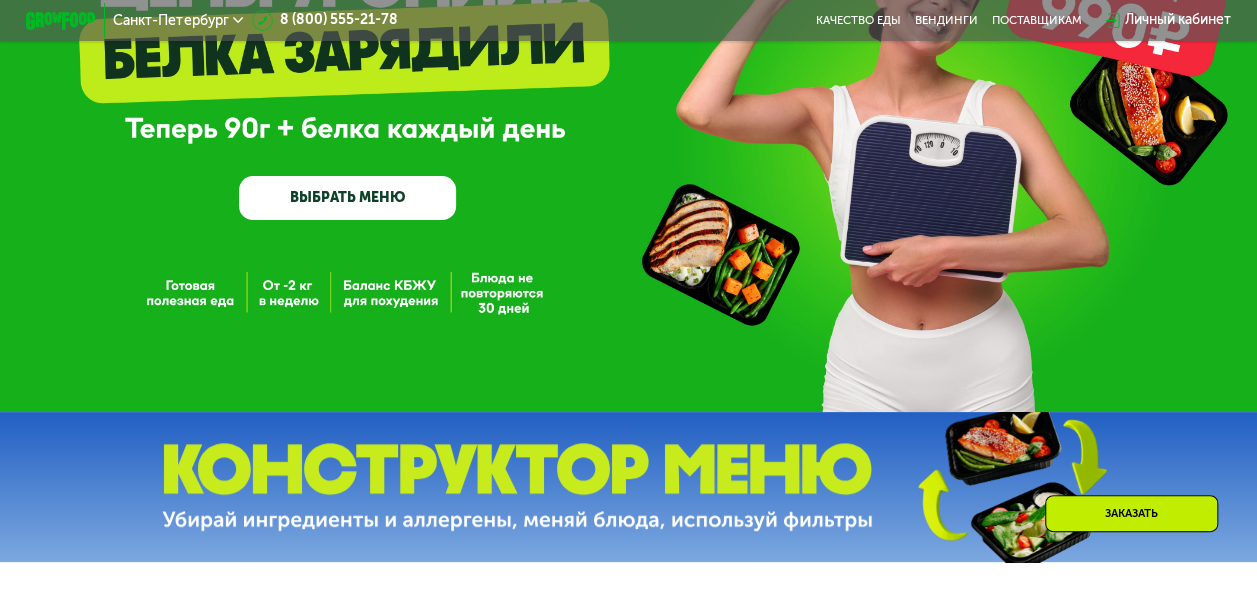 scroll, scrollTop: 70, scrollLeft: 0, axis: vertical 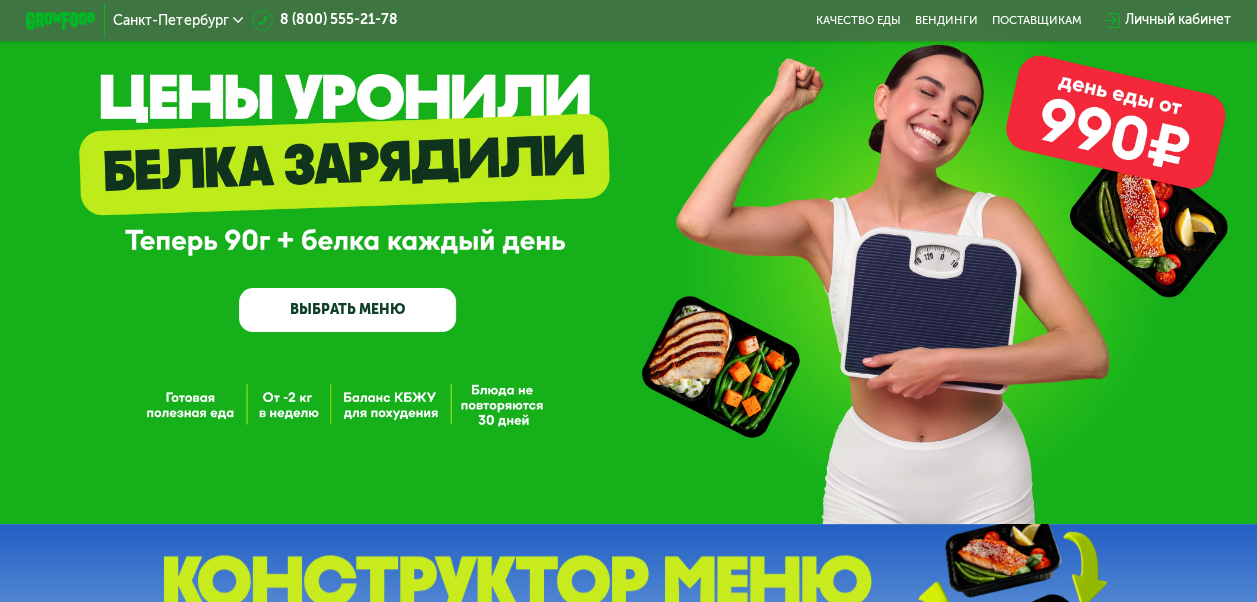 click on "ВЫБРАТЬ МЕНЮ" at bounding box center [347, 310] 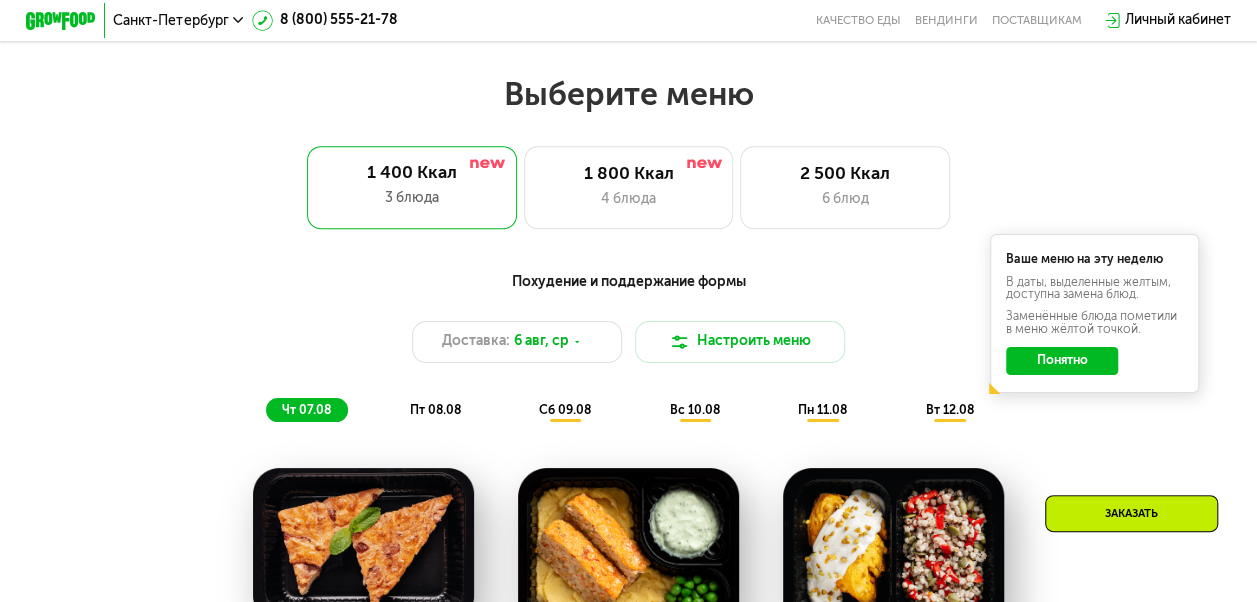 scroll, scrollTop: 770, scrollLeft: 0, axis: vertical 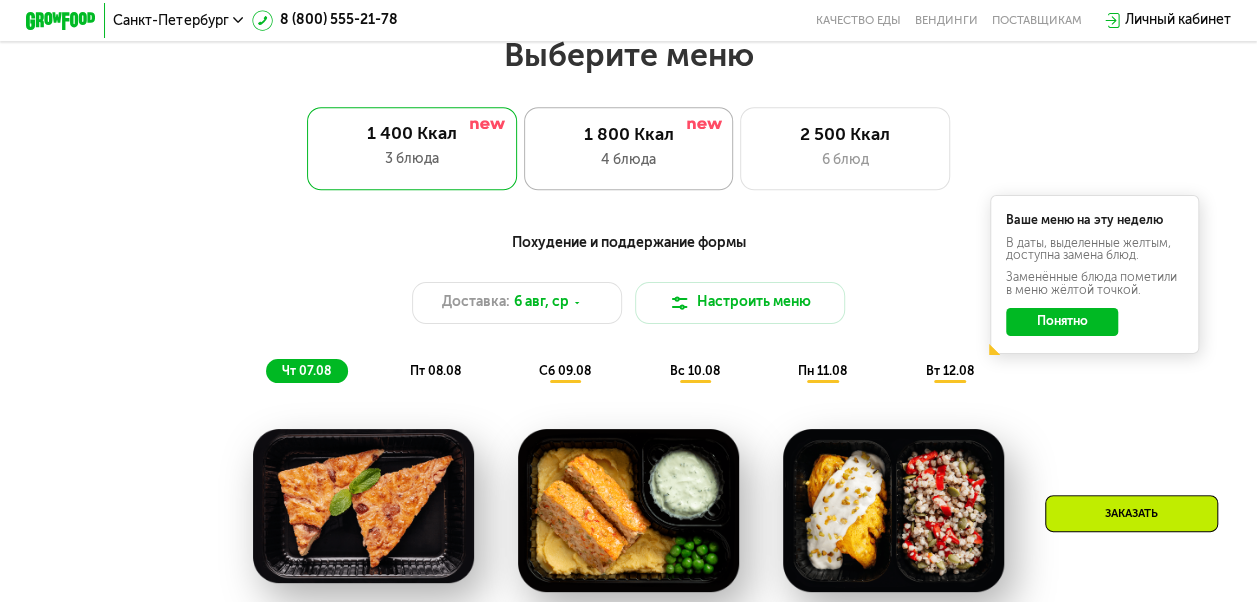 click on "1 800 Ккал 4 блюда" 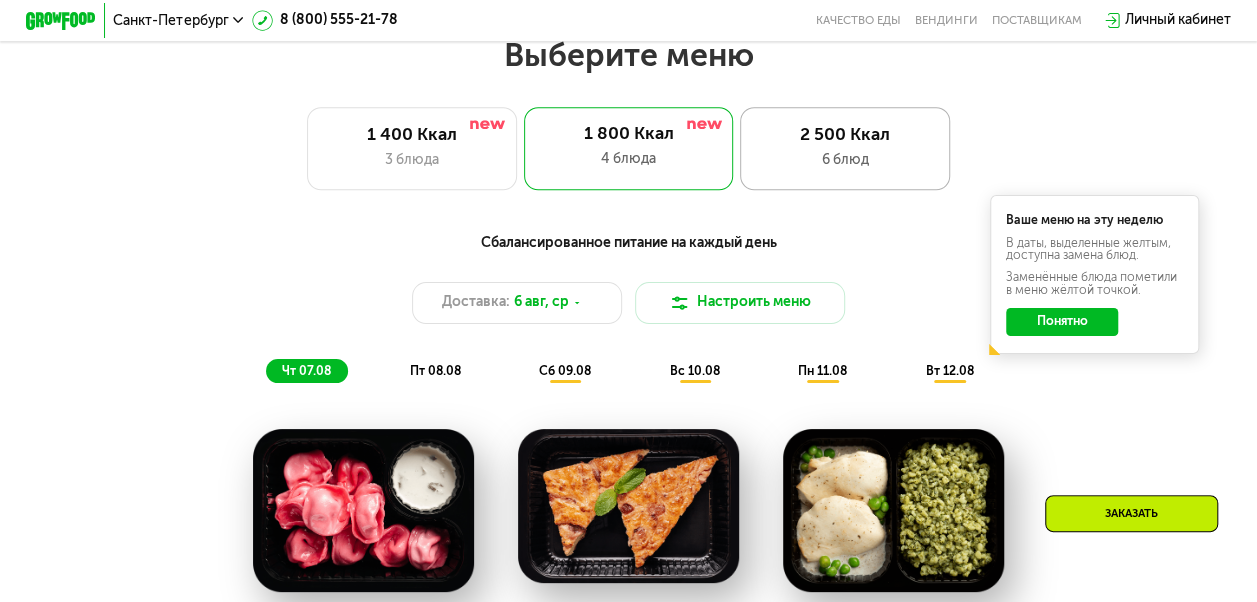 click on "6 блюд" at bounding box center [845, 160] 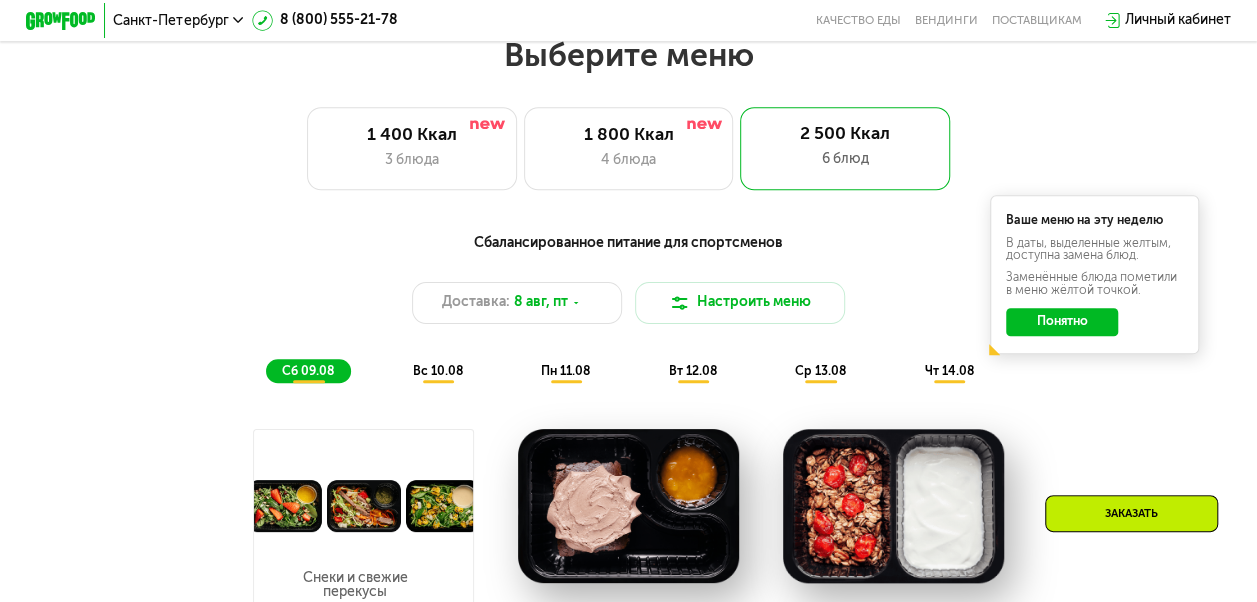 click on "Понятно" 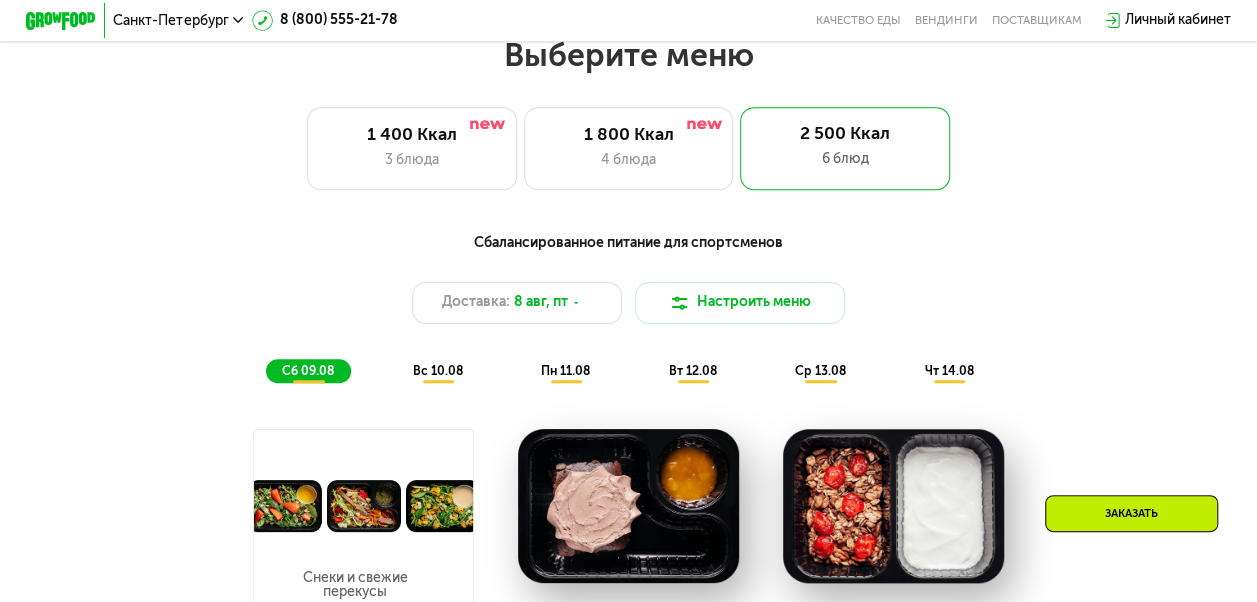 click on "Заказать" at bounding box center [1131, 513] 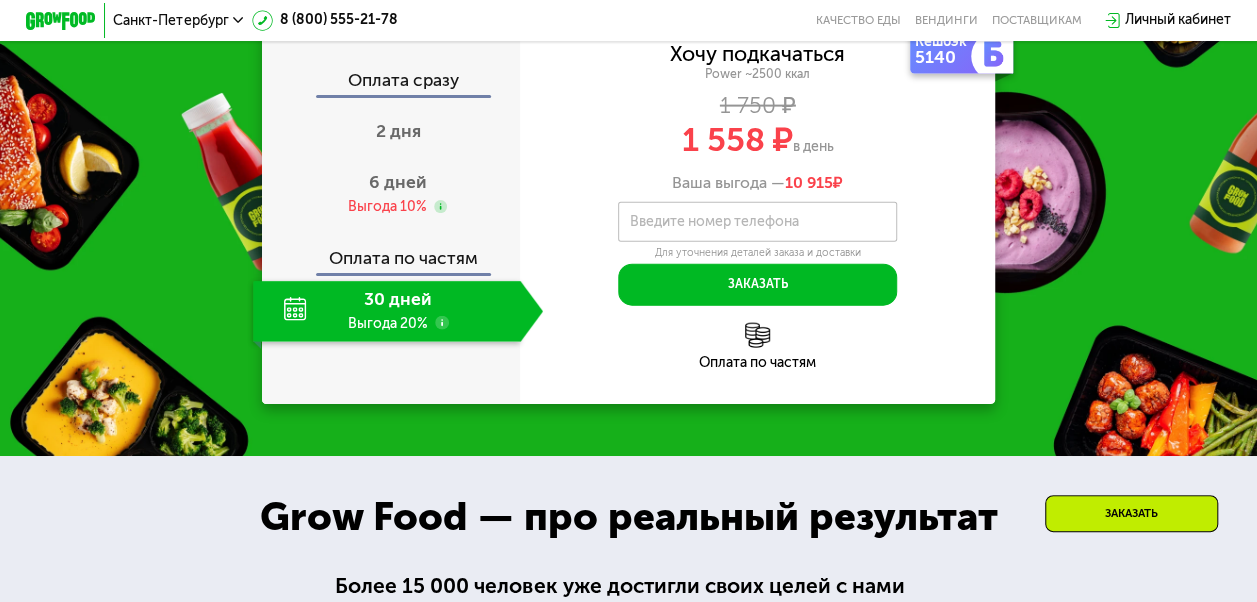scroll, scrollTop: 2185, scrollLeft: 0, axis: vertical 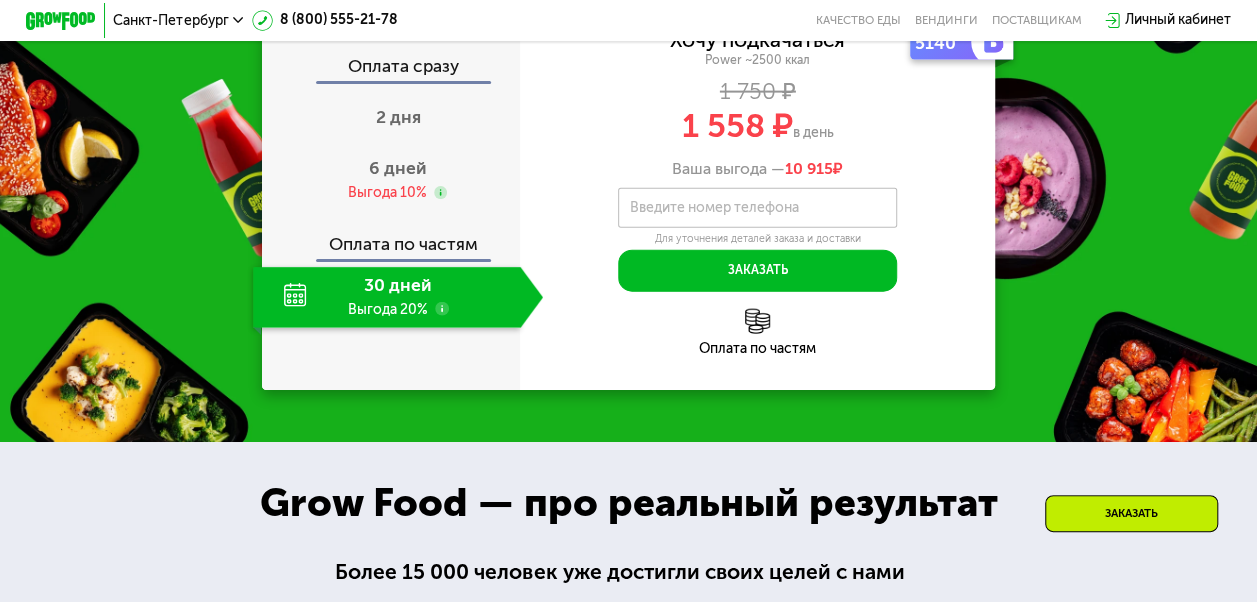 click on "[NAME] ~[AGE] ккал [PRICE] [PRICE] в день Ваша выгода — [NUMBER] ₽ Введите свой номер телефона Введите номер телефона Для уточнения деталей заказа и доставки Заказать Код подтверждения отправлен на . Изменить номер Оставьте свой номер, чтобы оформить заказ или узнать подробности Оплата по частям" 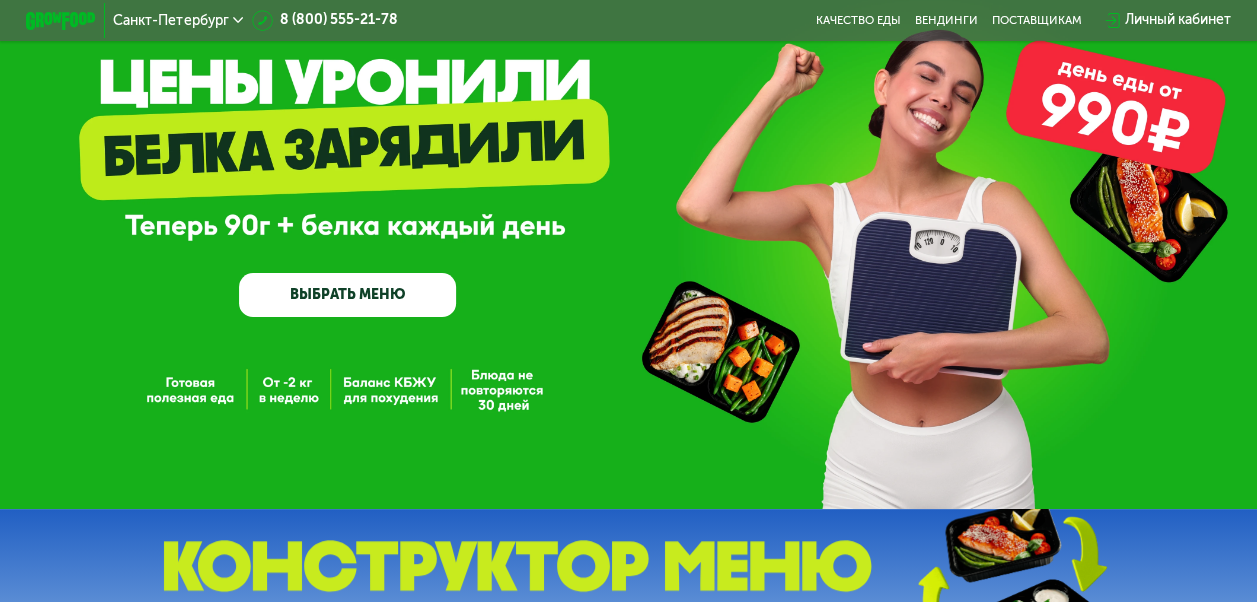 scroll, scrollTop: 0, scrollLeft: 0, axis: both 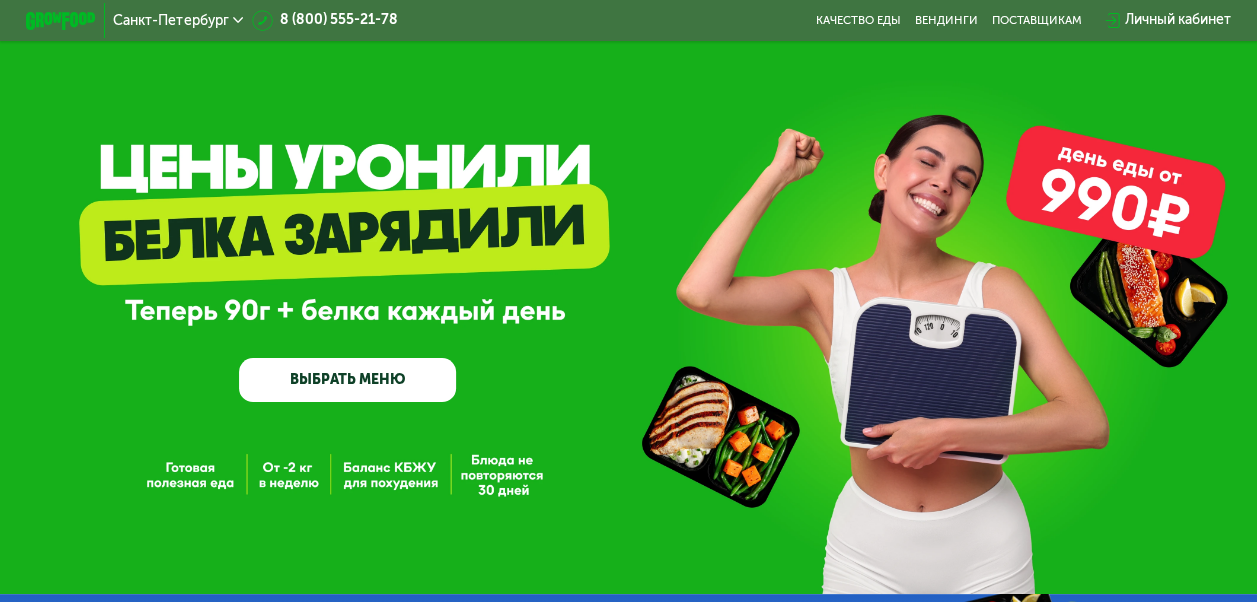 click on "ВЫБРАТЬ МЕНЮ" at bounding box center (347, 380) 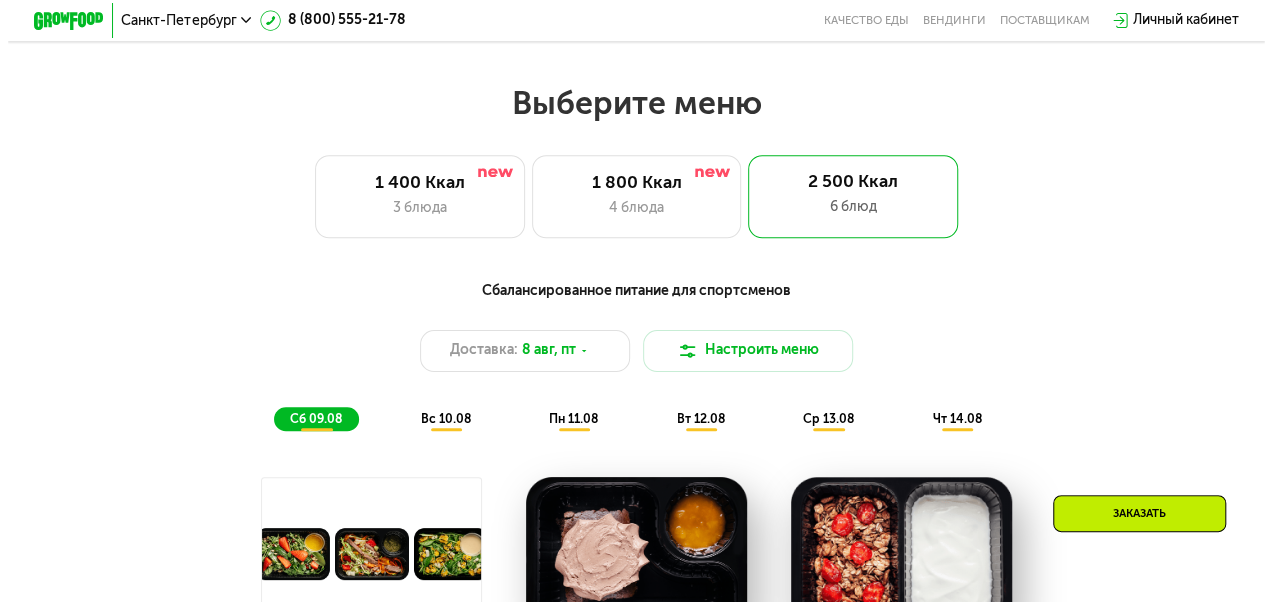 scroll, scrollTop: 770, scrollLeft: 0, axis: vertical 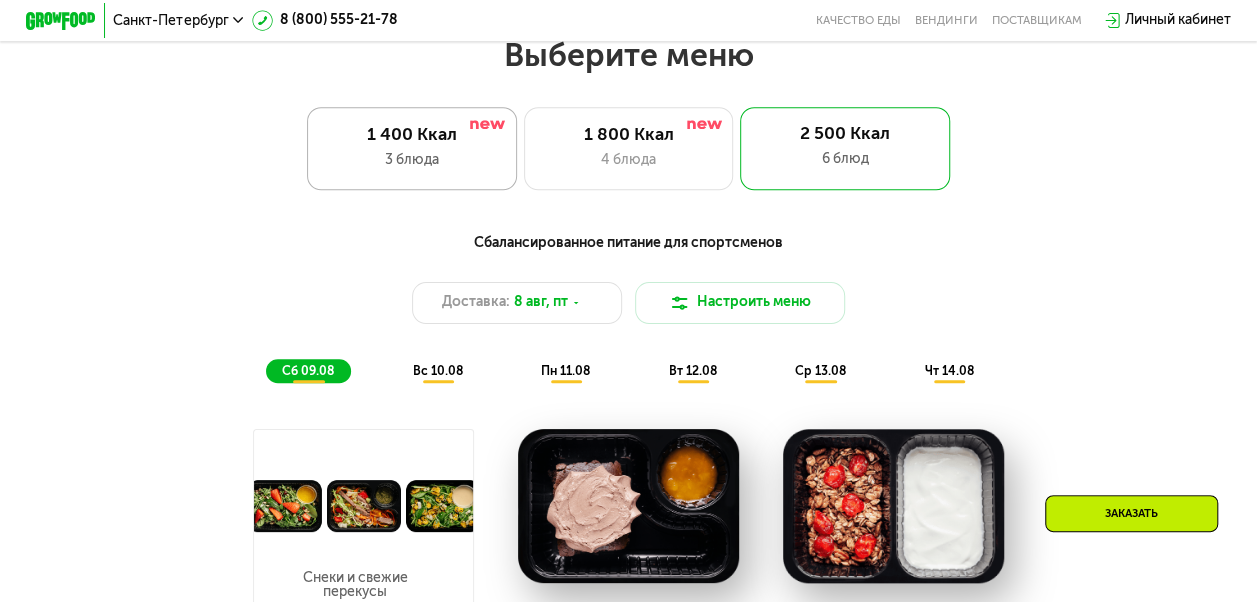 click on "3 блюда" at bounding box center [412, 160] 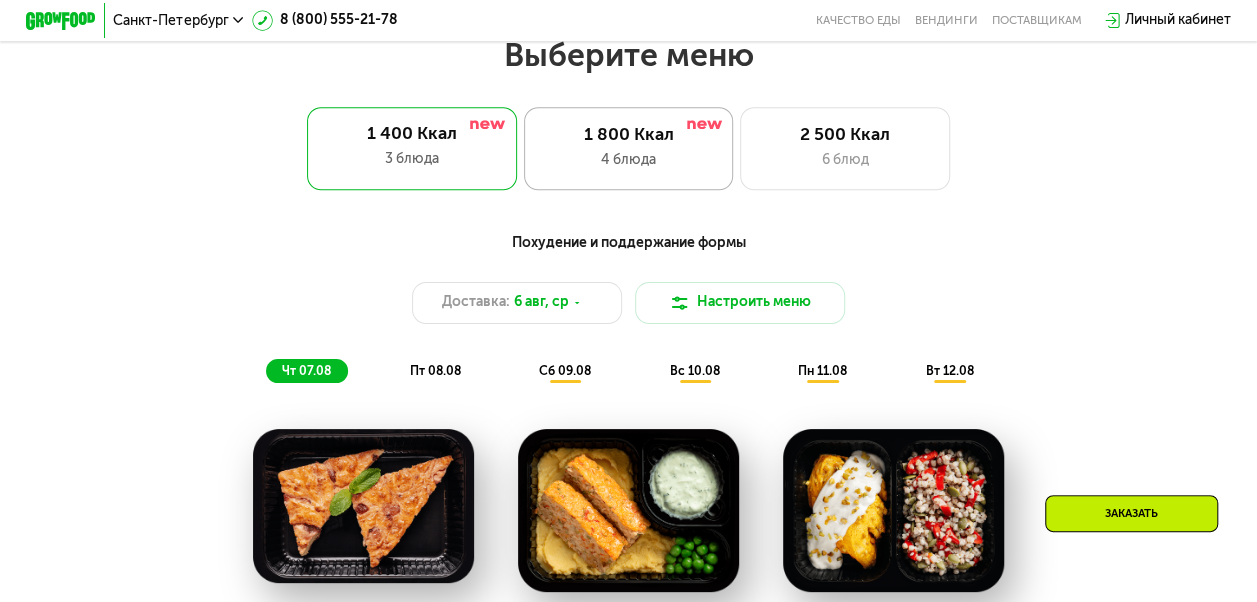 click on "1 800 Ккал" at bounding box center (628, 135) 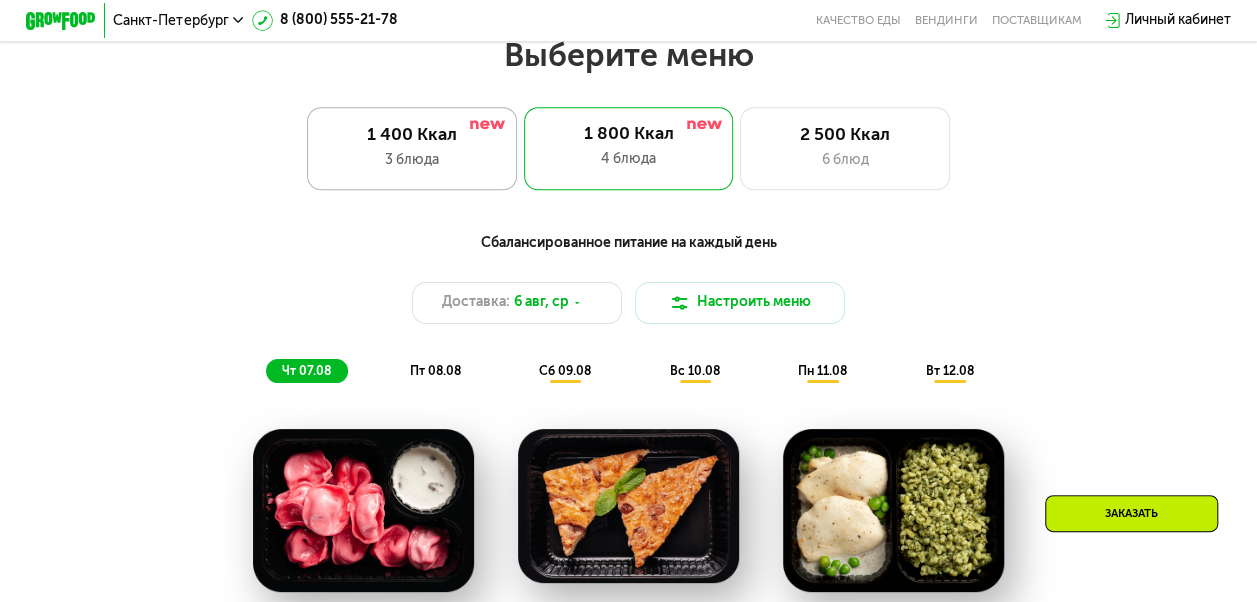 click on "1 400 Ккал" at bounding box center (412, 135) 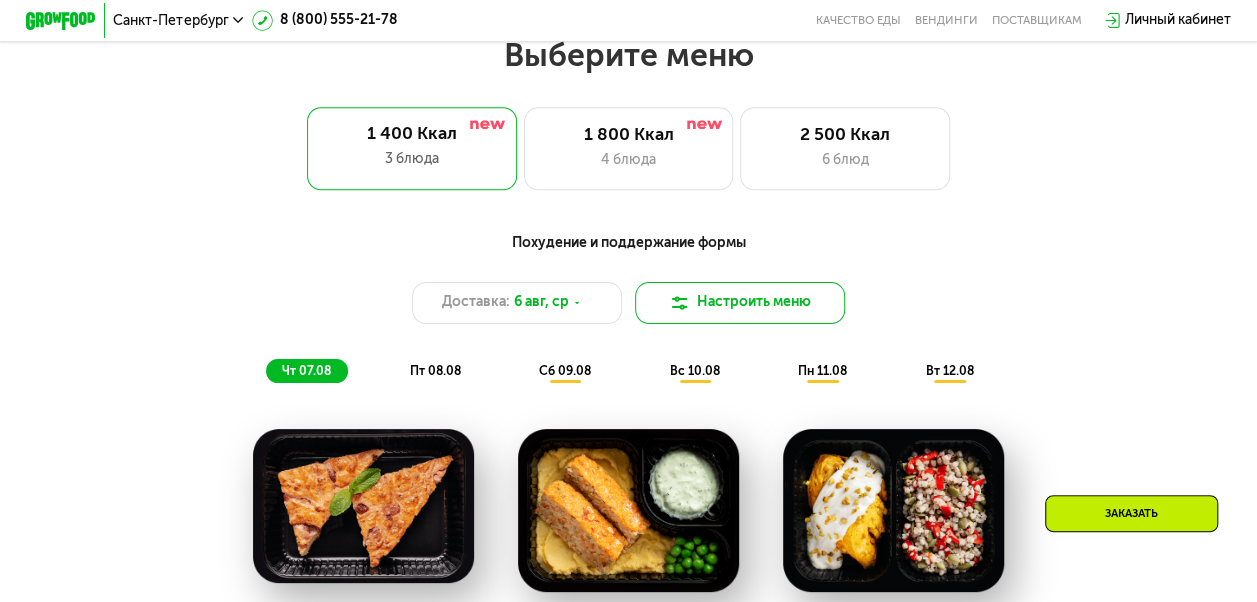 click at bounding box center [679, 303] 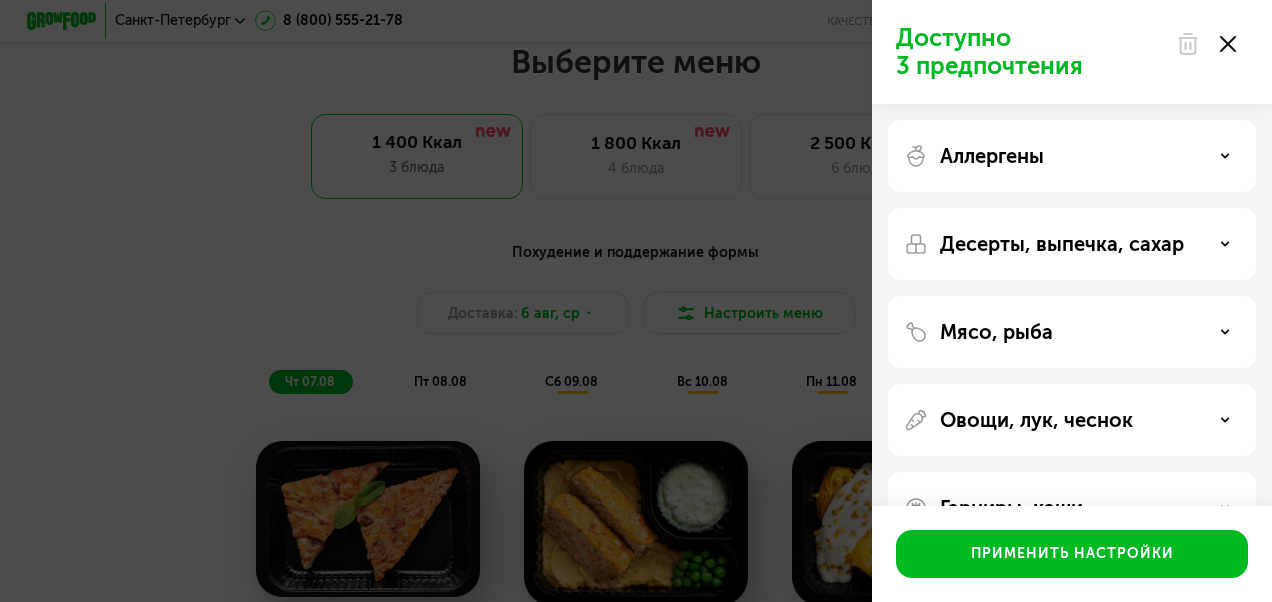 scroll, scrollTop: 58, scrollLeft: 0, axis: vertical 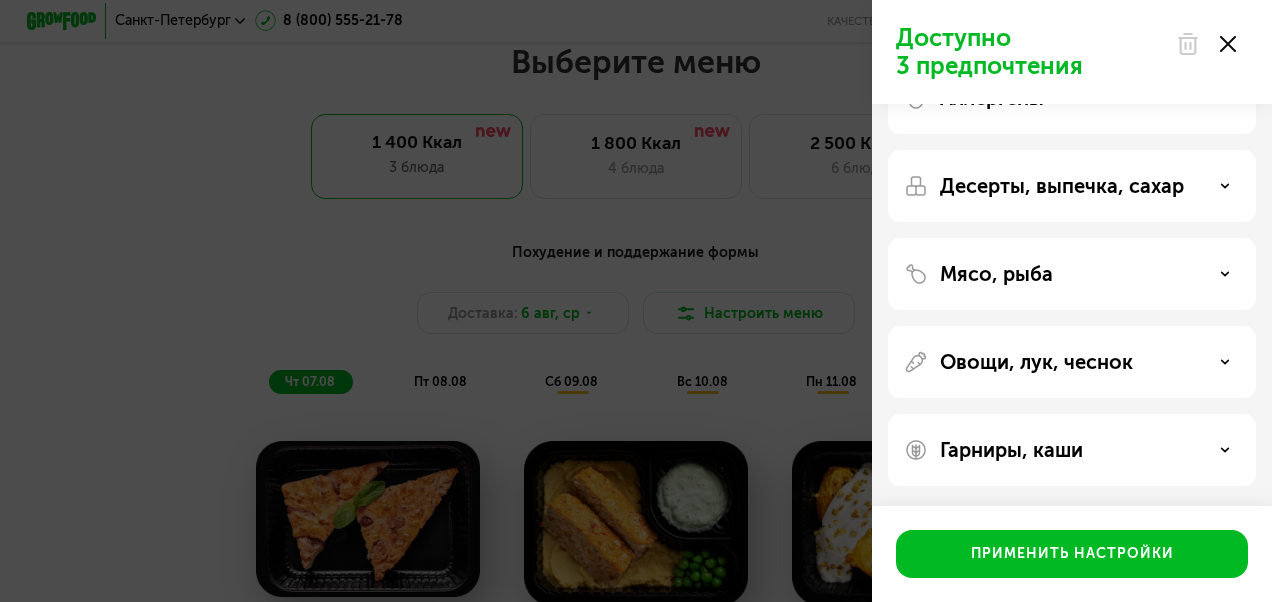 click on "Гарниры, каши" at bounding box center [1072, 450] 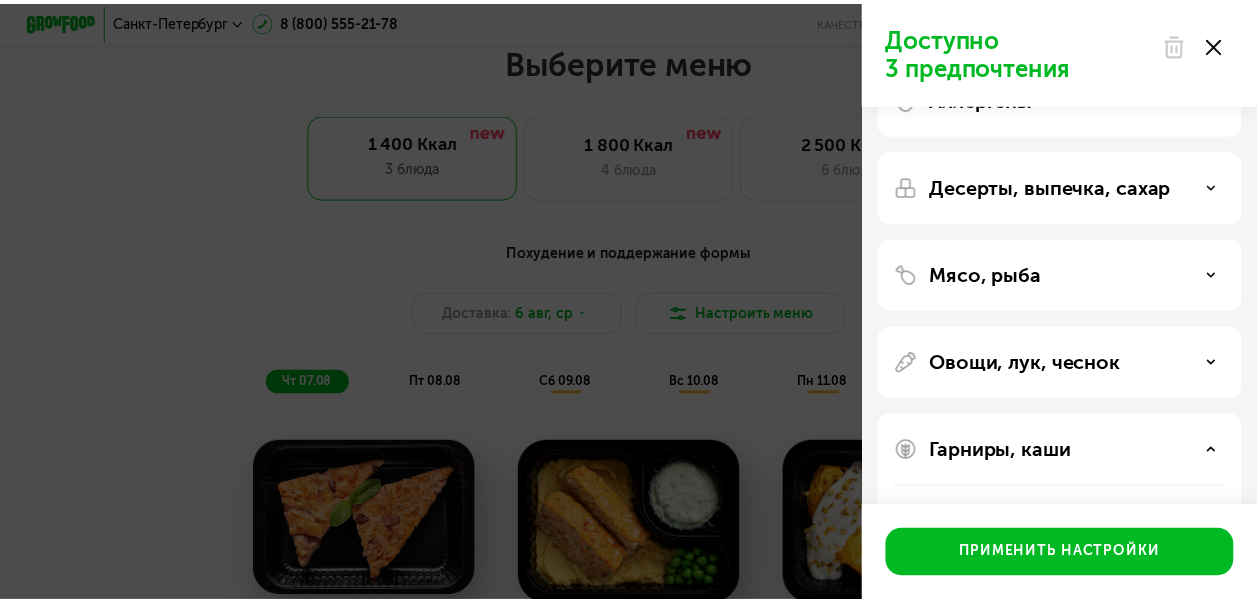 scroll, scrollTop: 314, scrollLeft: 0, axis: vertical 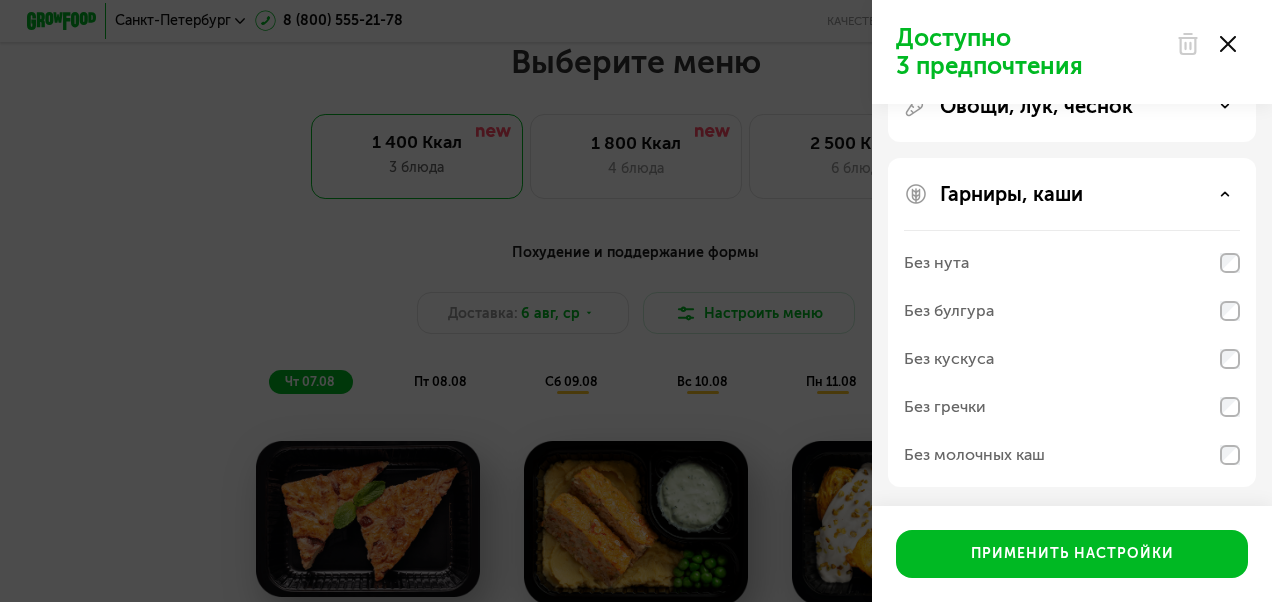 click on "Доступно 3 предпочтения Аллергены Десерты, выпечка, сахар Мясо, рыба Овощи, лук, чеснок Гарниры, каши Без нута Без булгура Без кускуса Без гречки Без молочных каш Применить настройки" 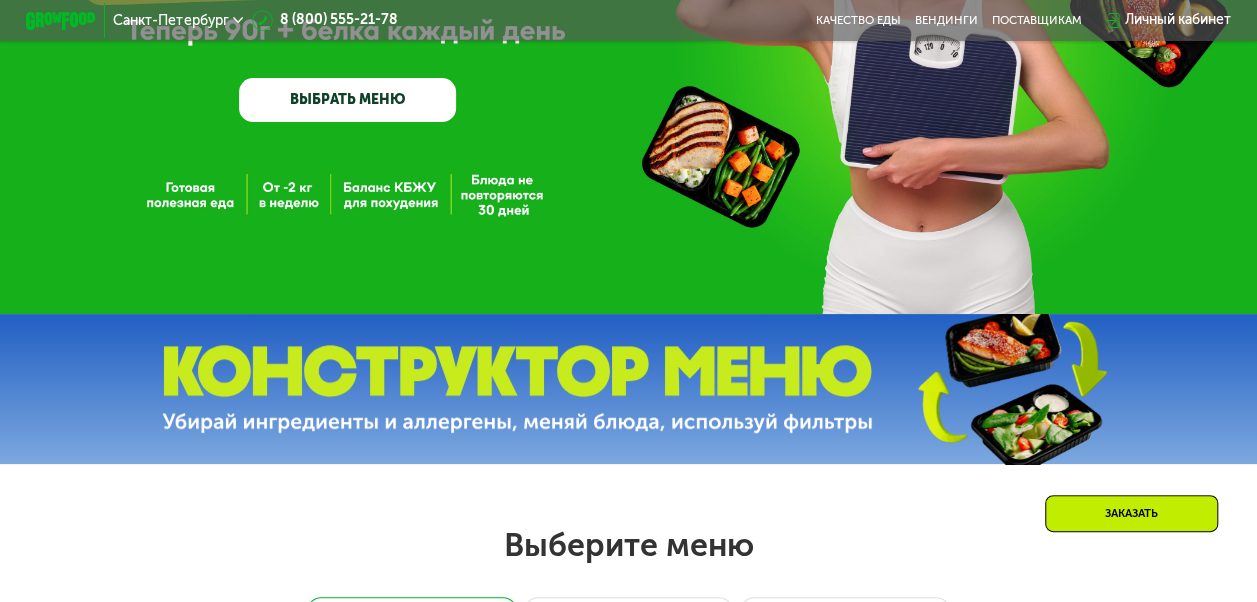 scroll, scrollTop: 170, scrollLeft: 0, axis: vertical 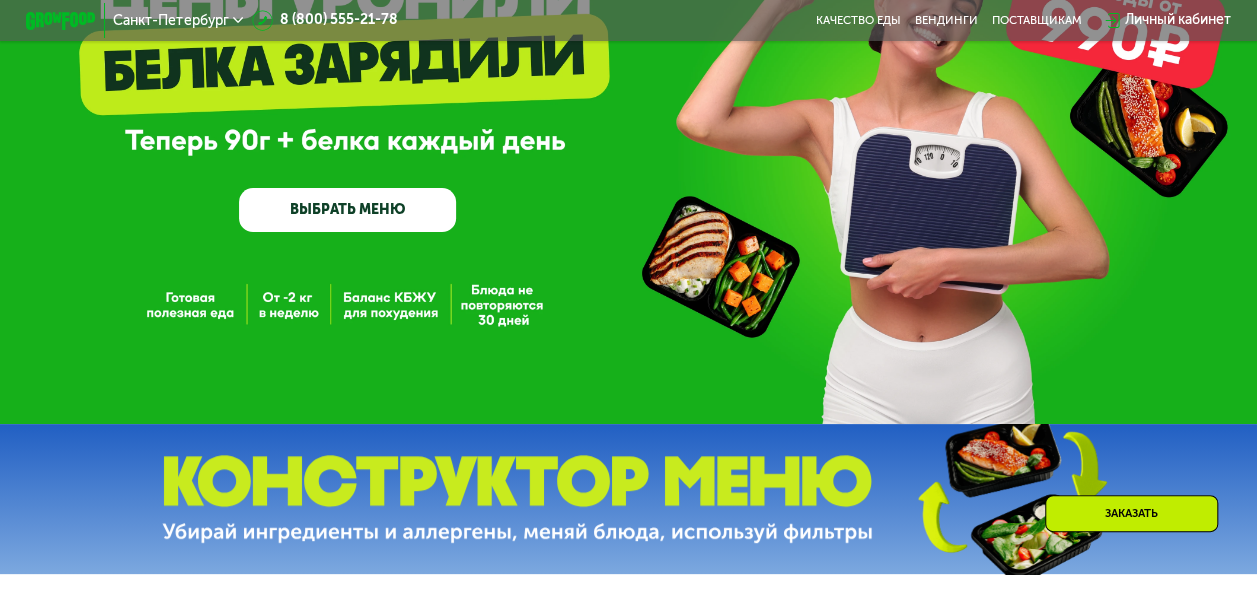 click at bounding box center [60, 21] 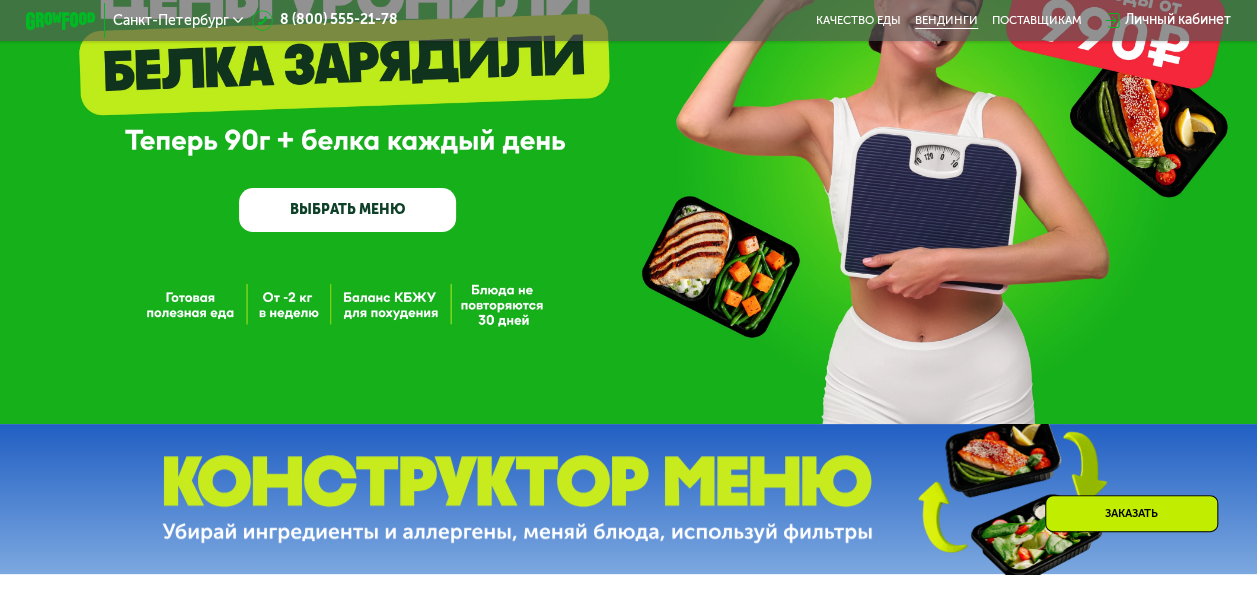 click on "Вендинги" at bounding box center [946, 21] 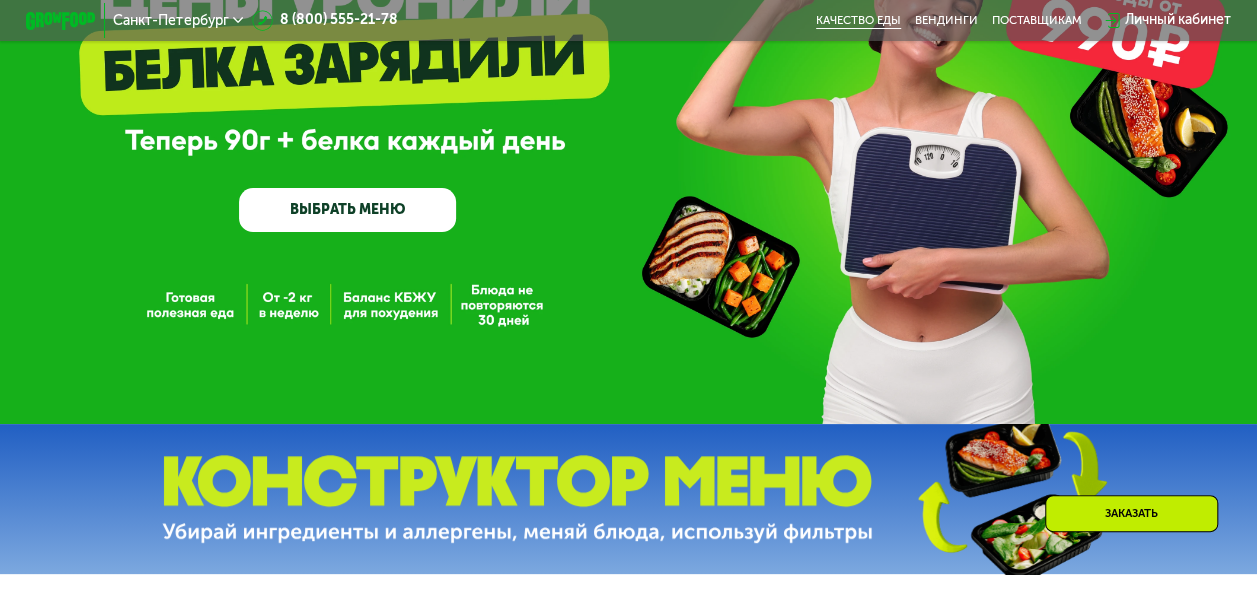 click on "Качество еды" at bounding box center [858, 21] 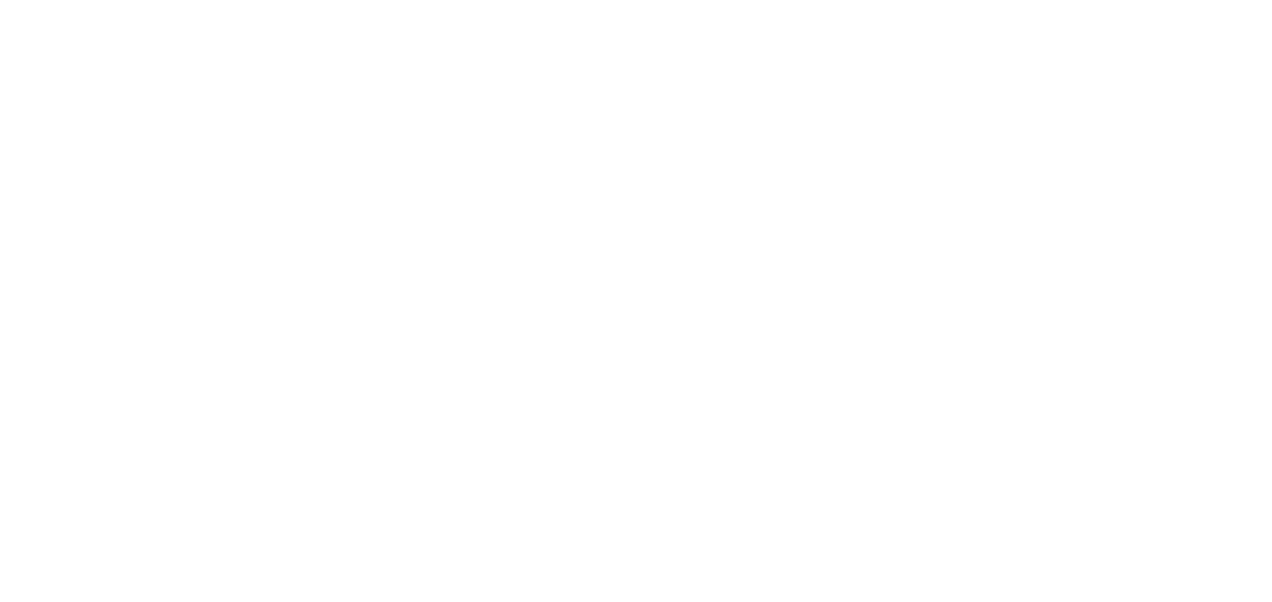 scroll, scrollTop: 0, scrollLeft: 0, axis: both 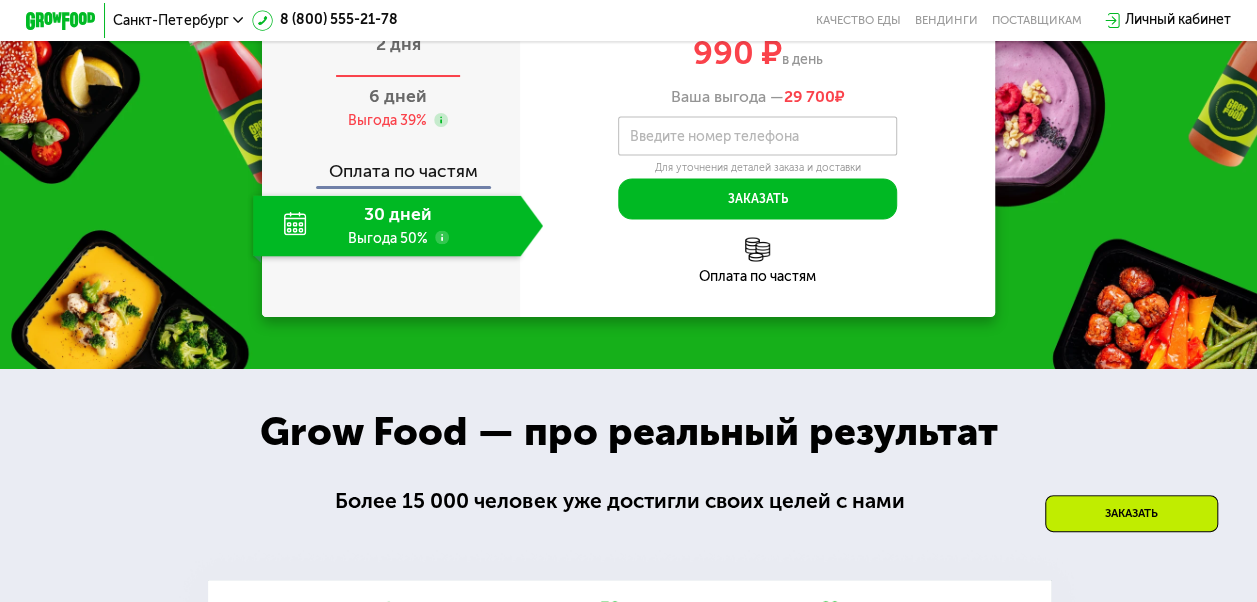 click on "2 дня" at bounding box center (398, 47) 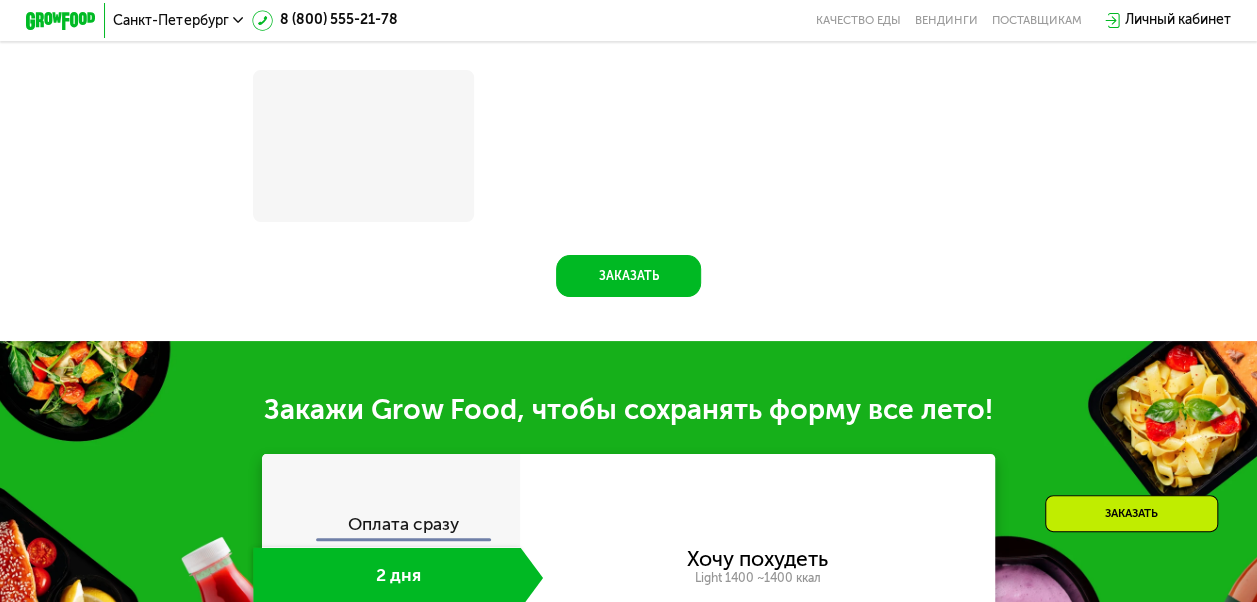 scroll, scrollTop: 2181, scrollLeft: 0, axis: vertical 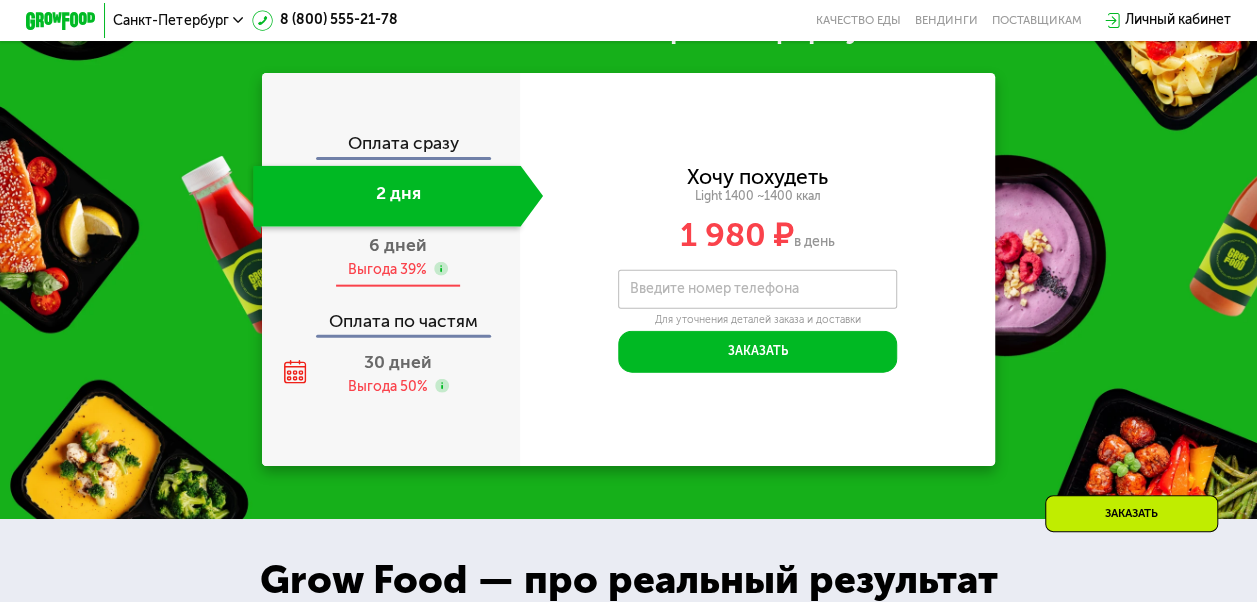 click on "Выгода 39%" at bounding box center (387, 269) 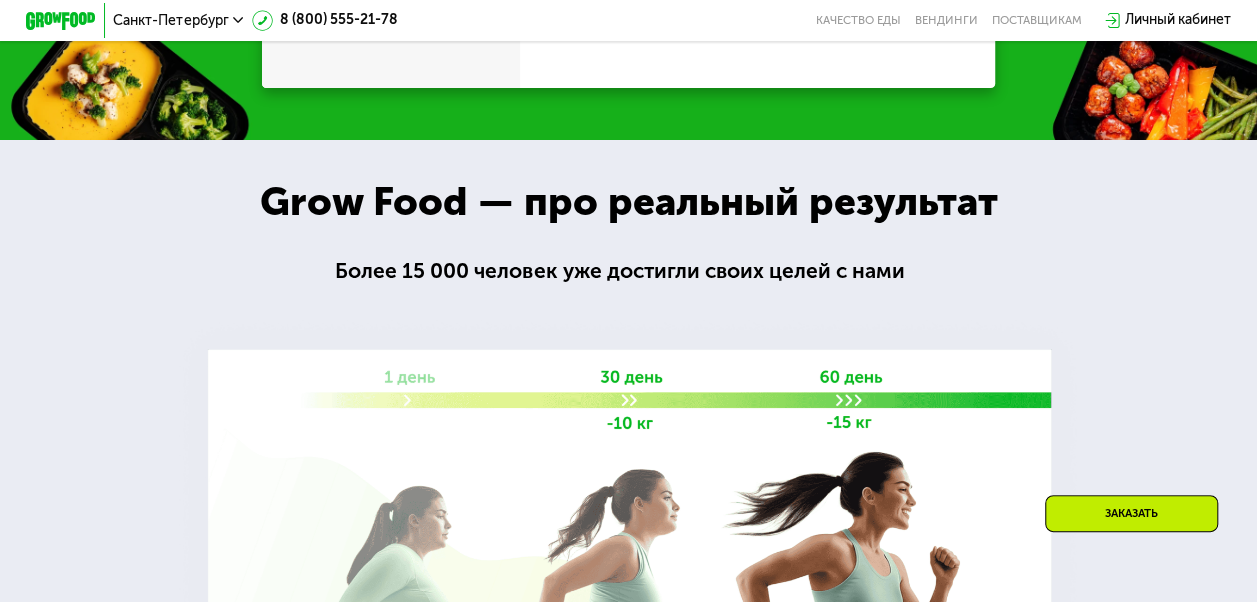 scroll, scrollTop: 1800, scrollLeft: 0, axis: vertical 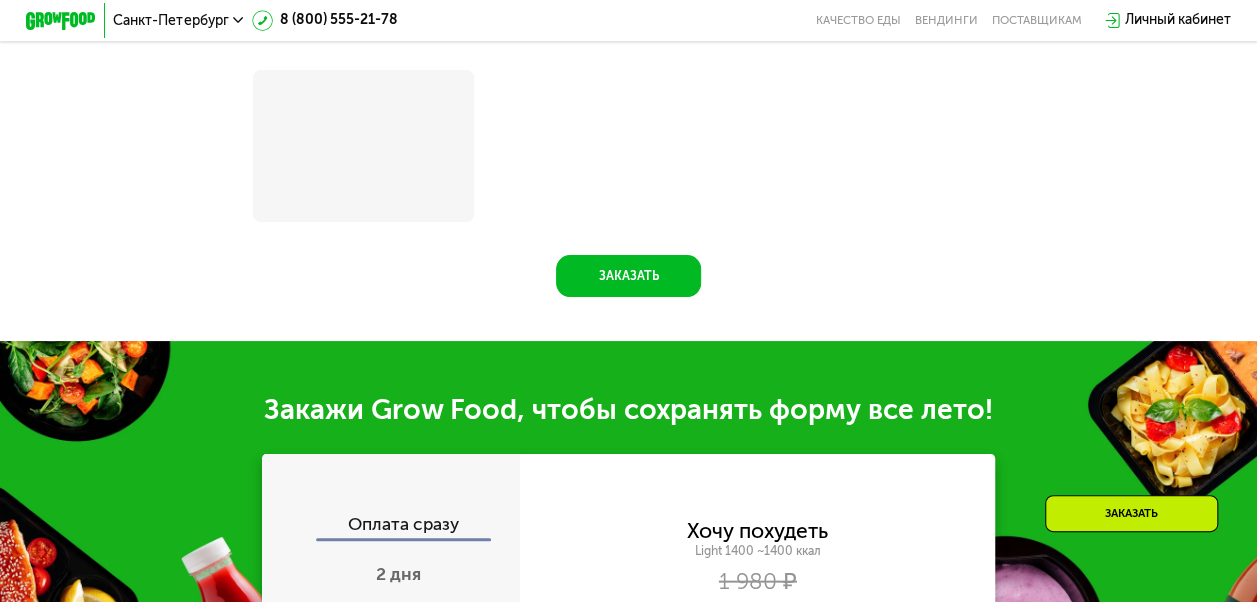 click on "30 дней Выгода 50%" 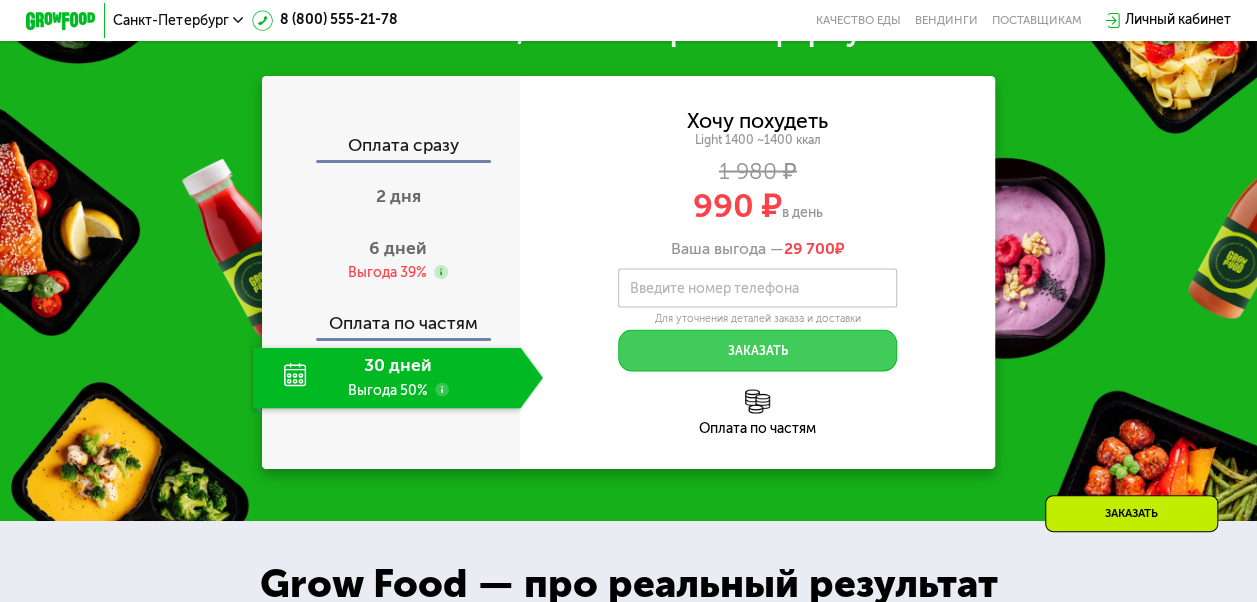 click on "Заказать" at bounding box center [757, 350] 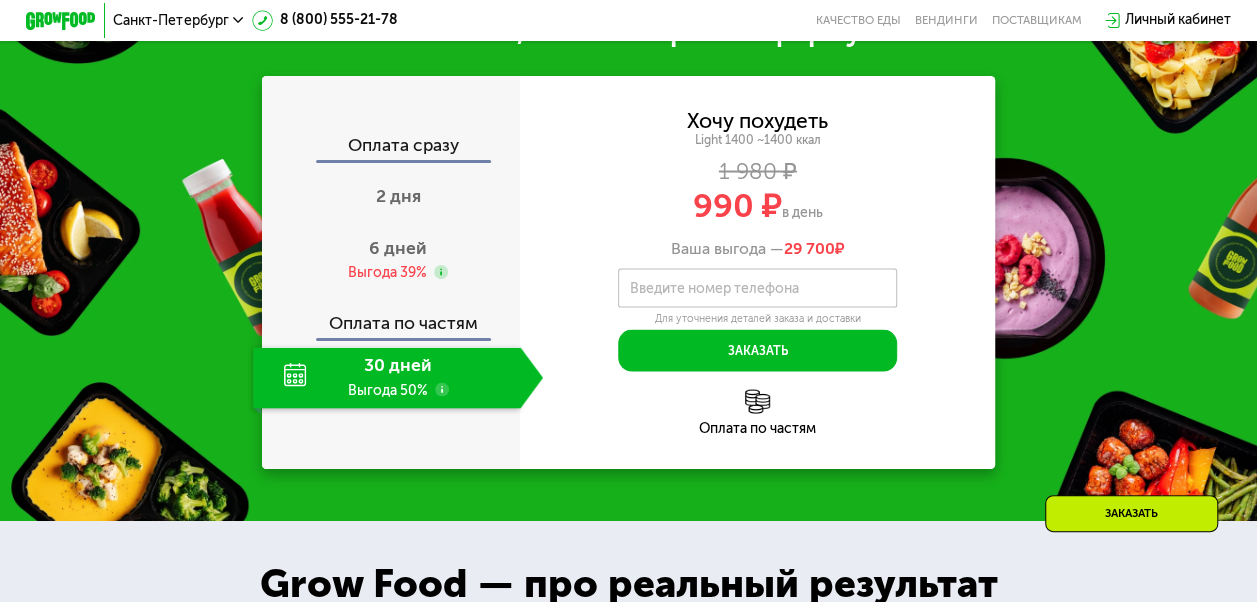click on "990 ₽" at bounding box center (737, 205) 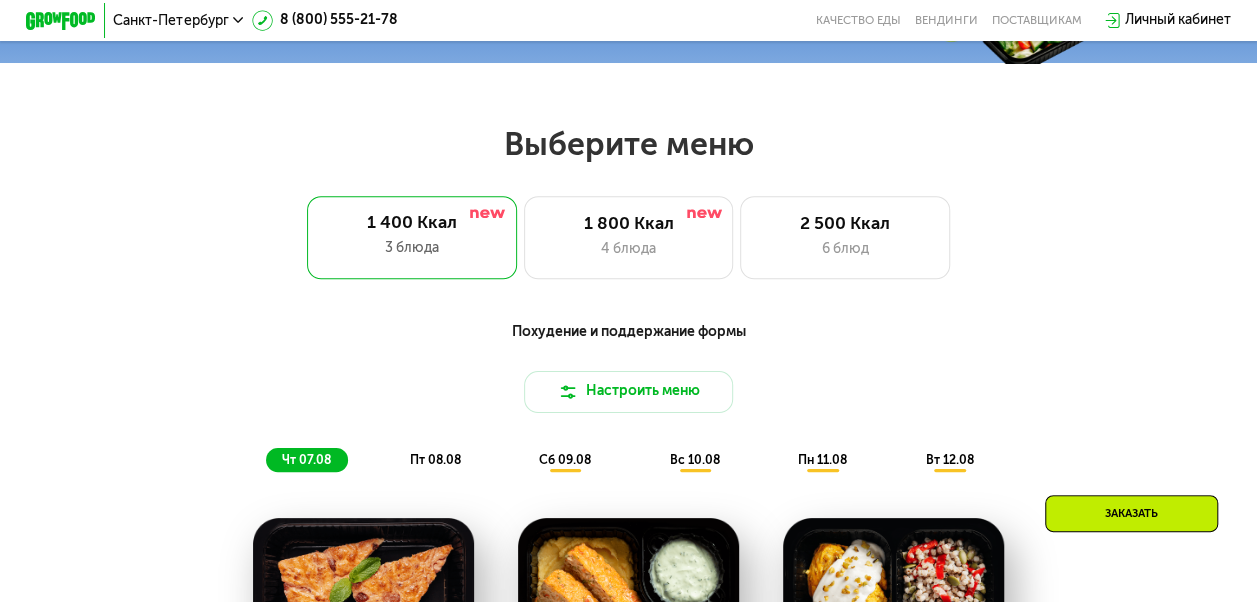 scroll, scrollTop: 500, scrollLeft: 0, axis: vertical 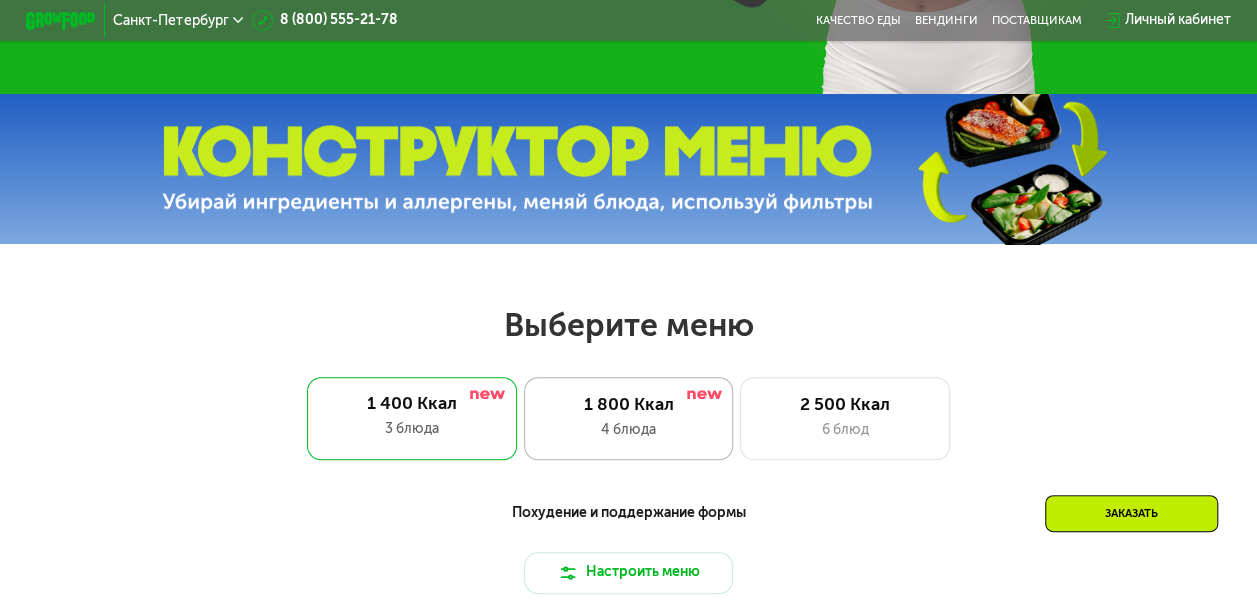 click on "4 блюда" at bounding box center [628, 430] 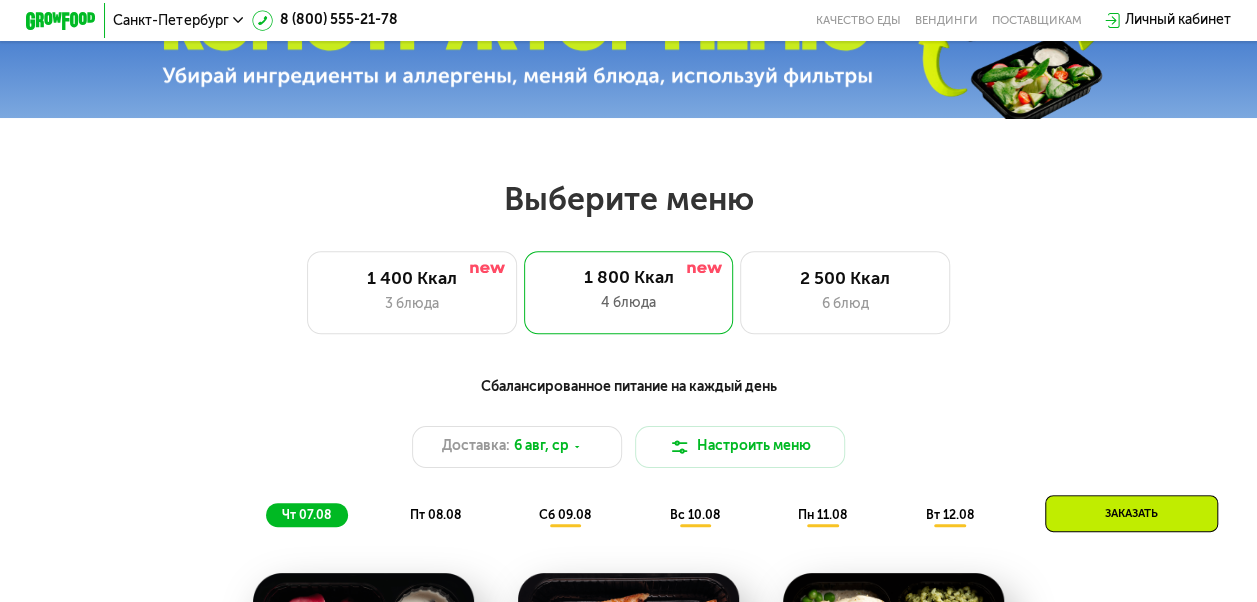 scroll, scrollTop: 600, scrollLeft: 0, axis: vertical 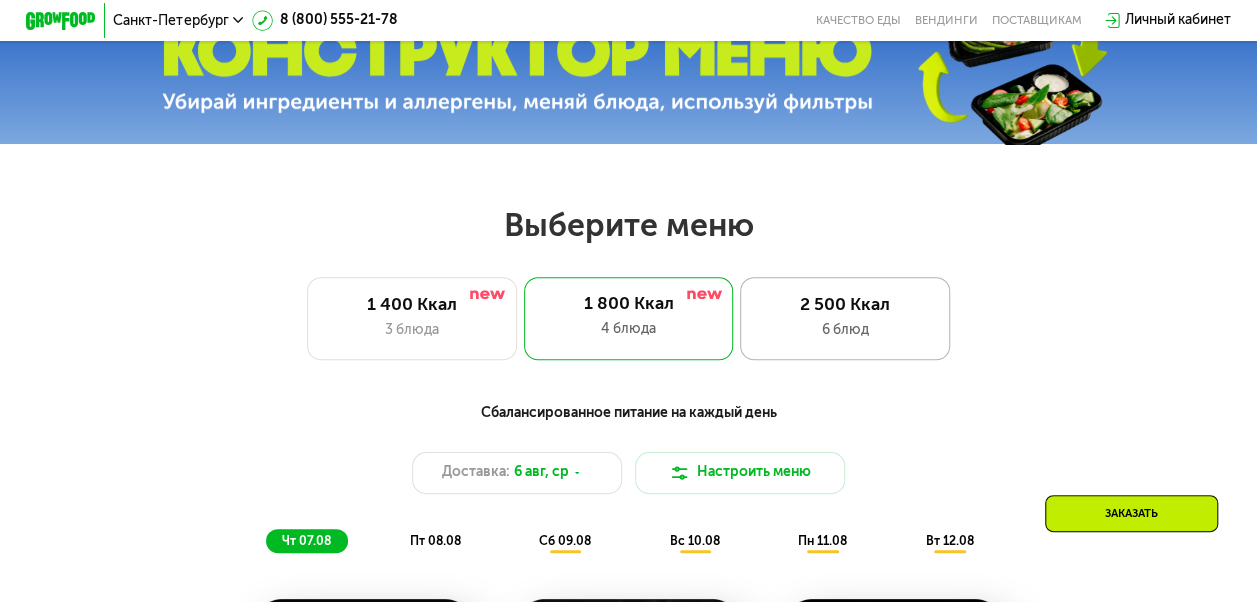 click on "2 500 Ккал" at bounding box center (845, 305) 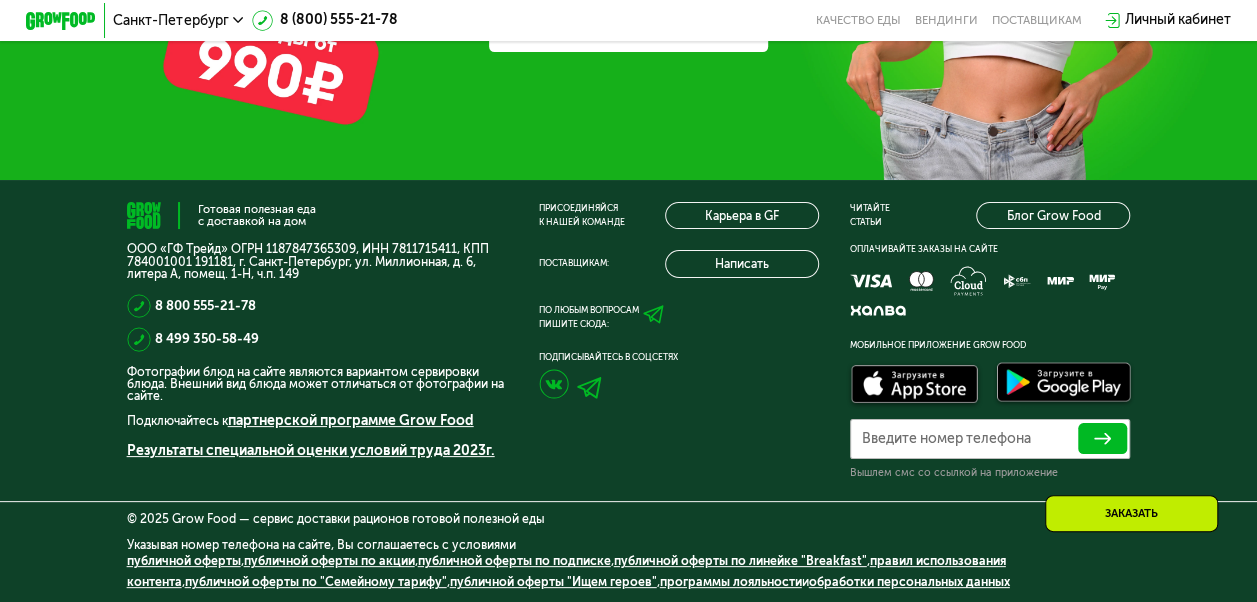scroll, scrollTop: 5810, scrollLeft: 0, axis: vertical 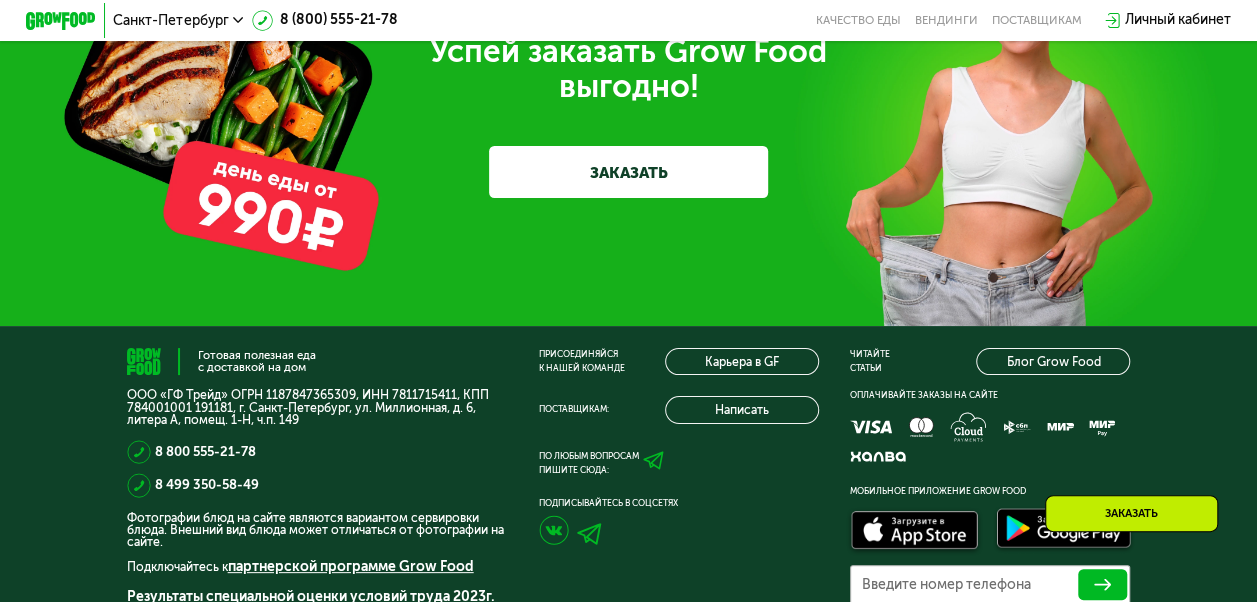 click on "ЗАКАЗАТЬ" at bounding box center [628, 172] 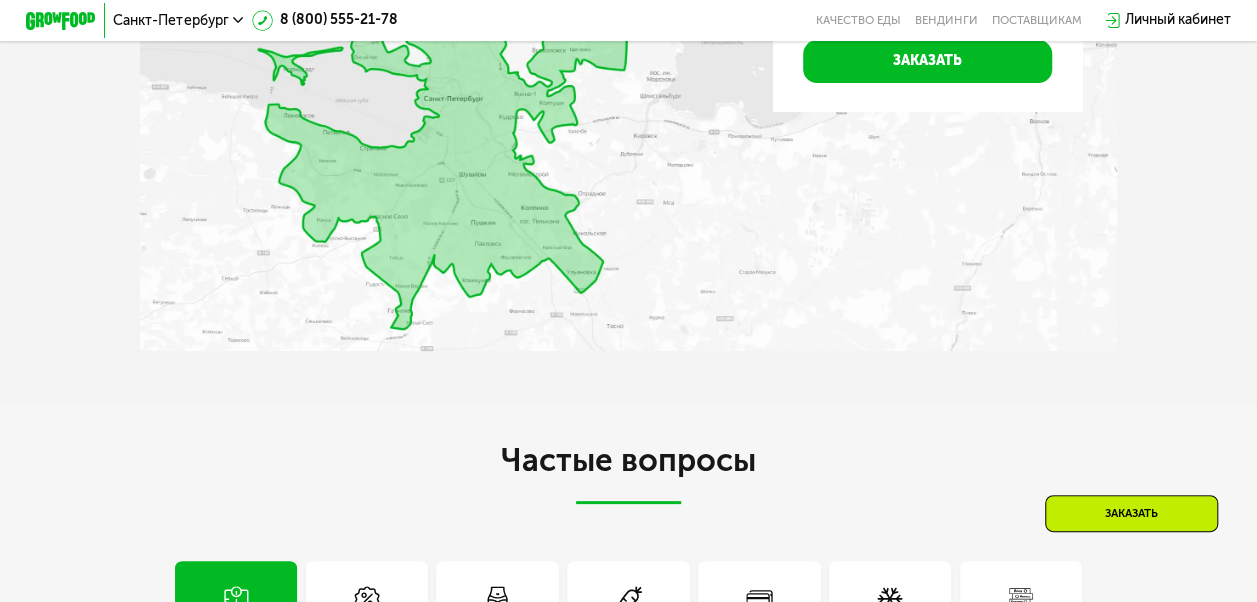 click on "Санкт-Петербург  8 (800) 555-21-78   Качество еды   Вендинги   поставщикам   Личный кабинет   GrowFood — доставка правильного питания  ВЫБРАТЬ МЕНЮ                                                                                                                                                                      Выберите меню  1 400 Ккал 3 блюда 1 800 Ккал 4 блюда 2 500 Ккал 6 блюд Сбалансированное питание для спортсменов Доставка: 8 авг, пт Настроить меню  сб 09.08 вс 10.08 пн 11.08 вт 12.08 ср 13.08 чт 14.08 Снеки и свежие перекусы  Добавить  Завтрак  Удалить Завтрак  Заменить   Заменить Завтрак Брауни с облепиховым джемом 409 Ккал, 150 гр 2й завтрак  Удалить 2й завтрак Обед" 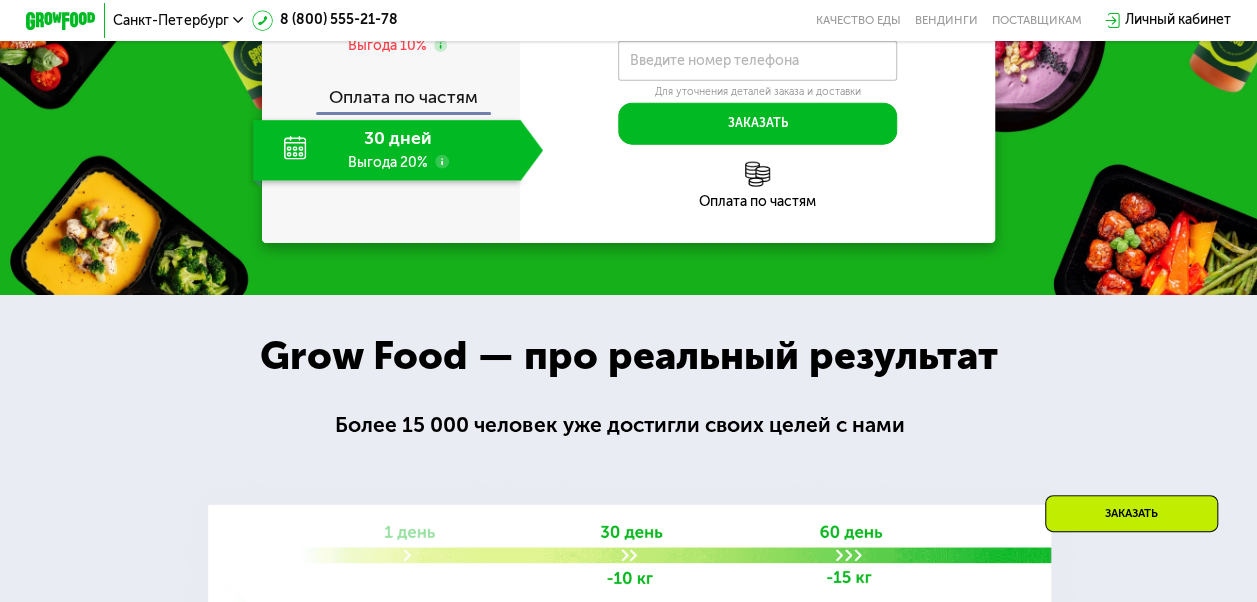 scroll, scrollTop: 2143, scrollLeft: 0, axis: vertical 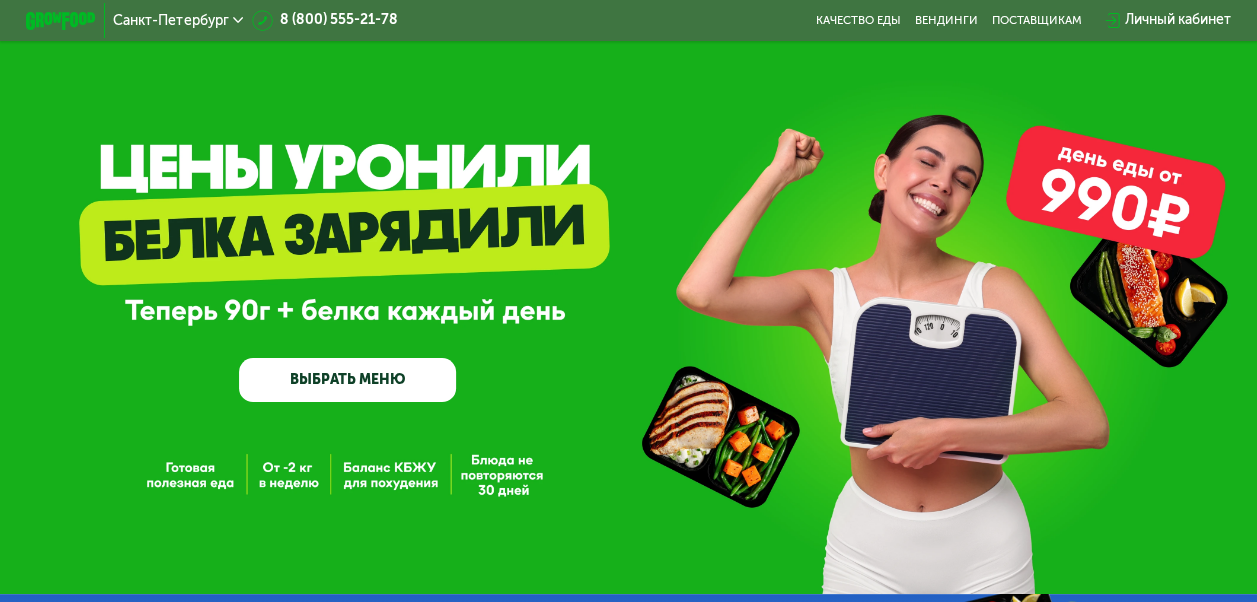 click on "ВЫБРАТЬ МЕНЮ" at bounding box center (347, 380) 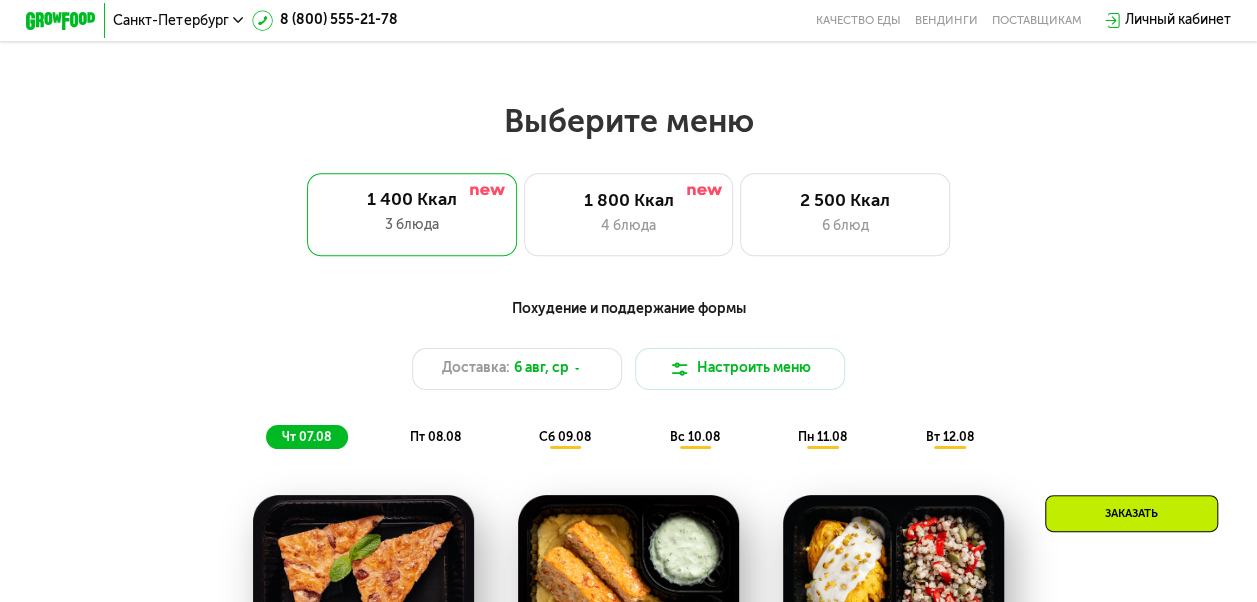scroll, scrollTop: 770, scrollLeft: 0, axis: vertical 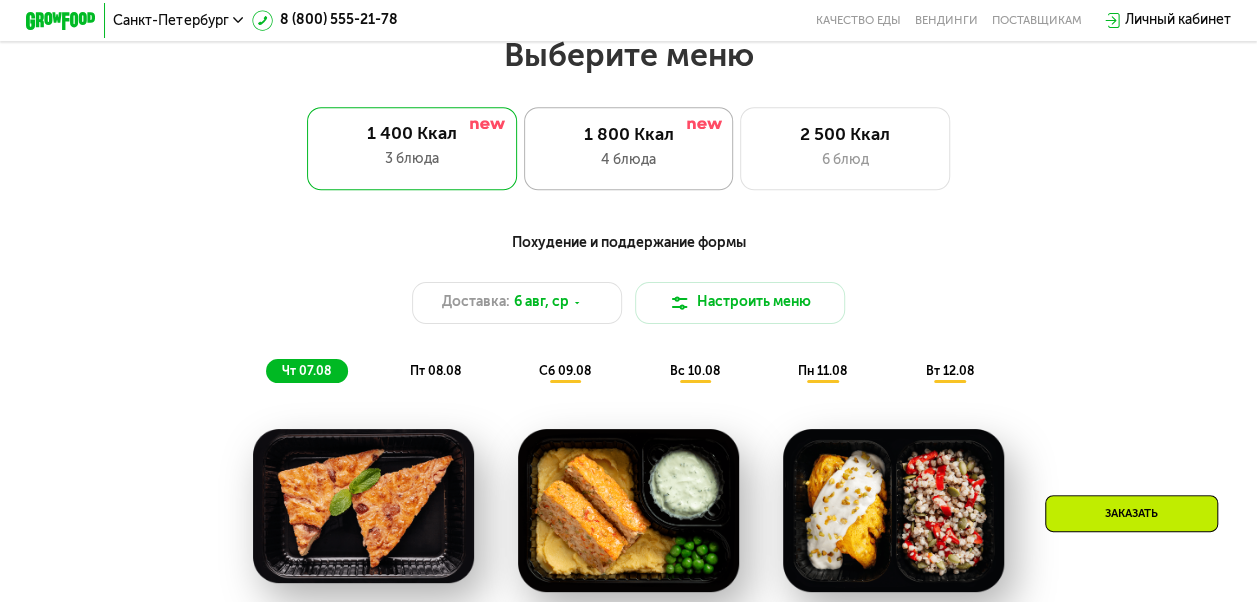 click on "1 800 Ккал" at bounding box center (628, 135) 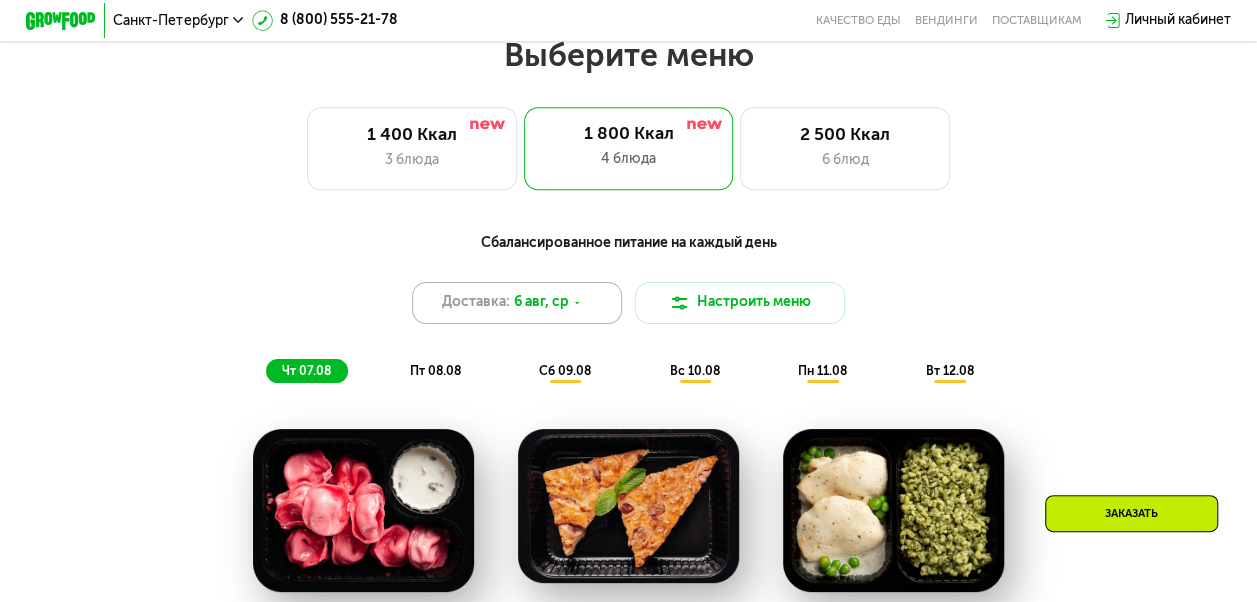 click on "6 авг, ср" at bounding box center (541, 302) 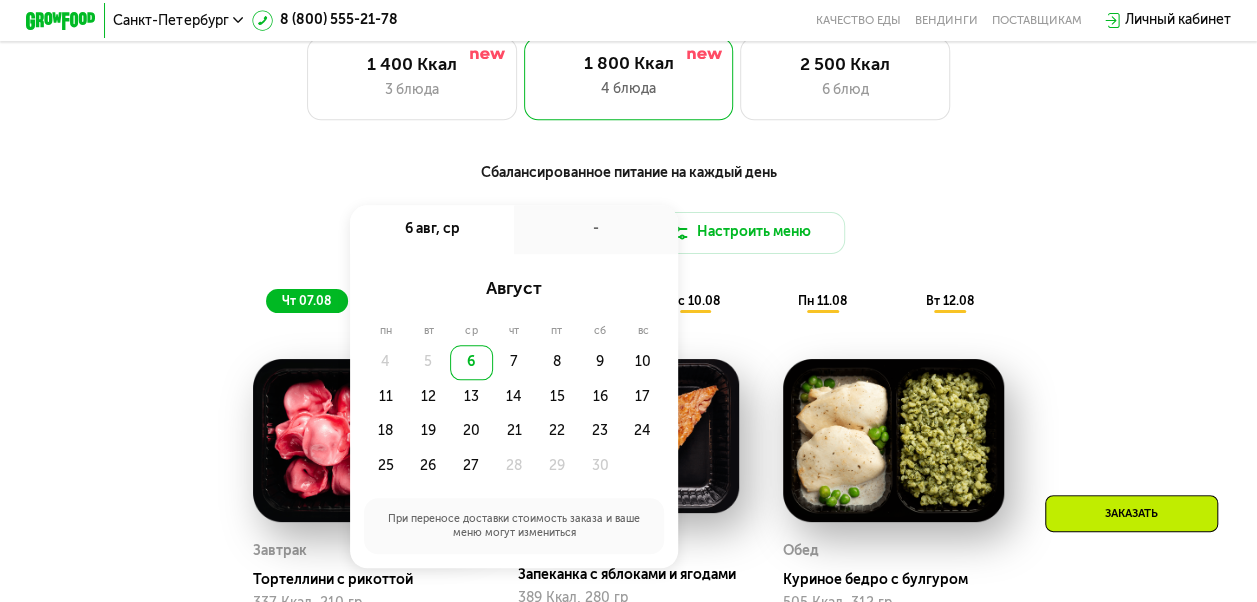 scroll, scrollTop: 870, scrollLeft: 0, axis: vertical 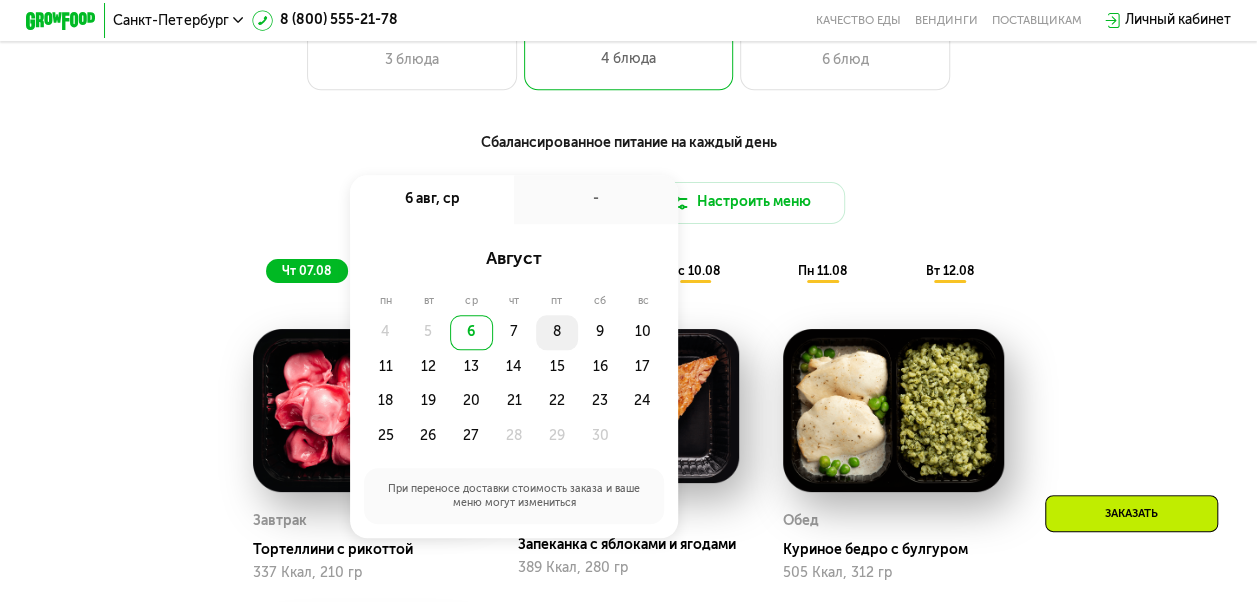 click on "8" 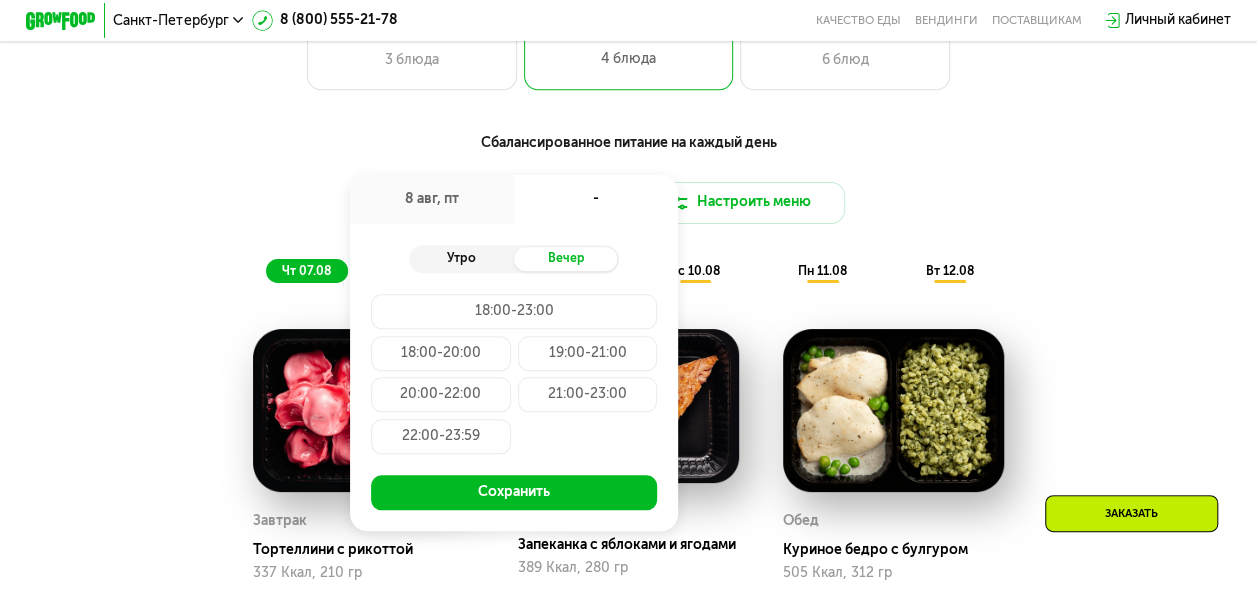 click on "Утро" at bounding box center [461, 259] 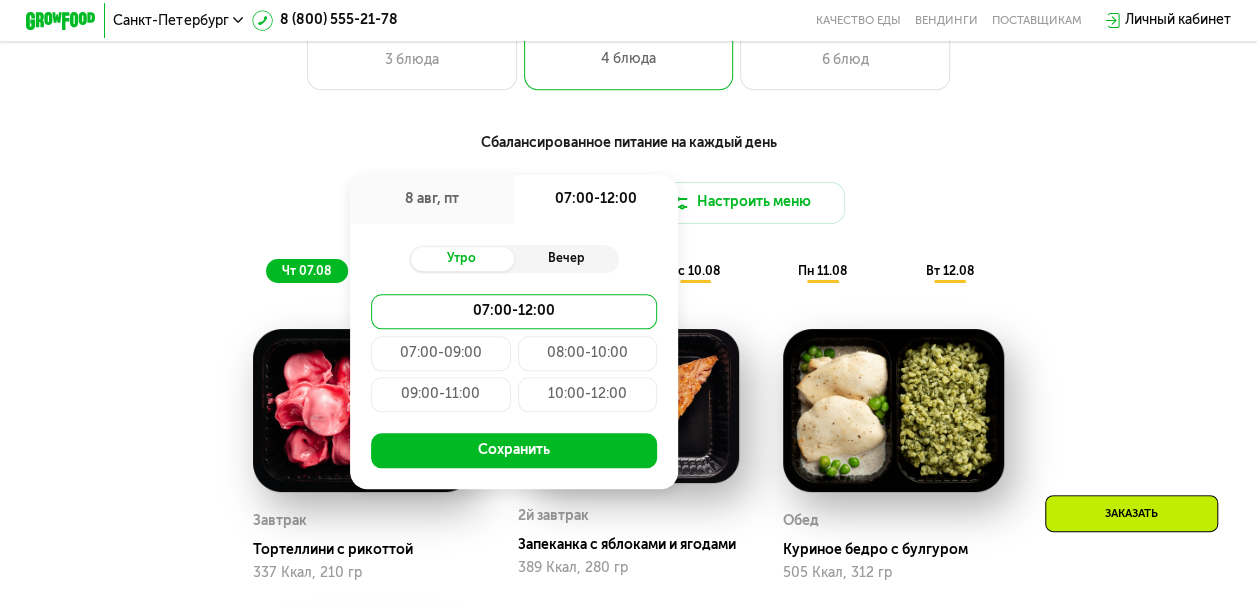 click on "Вечер" at bounding box center [566, 259] 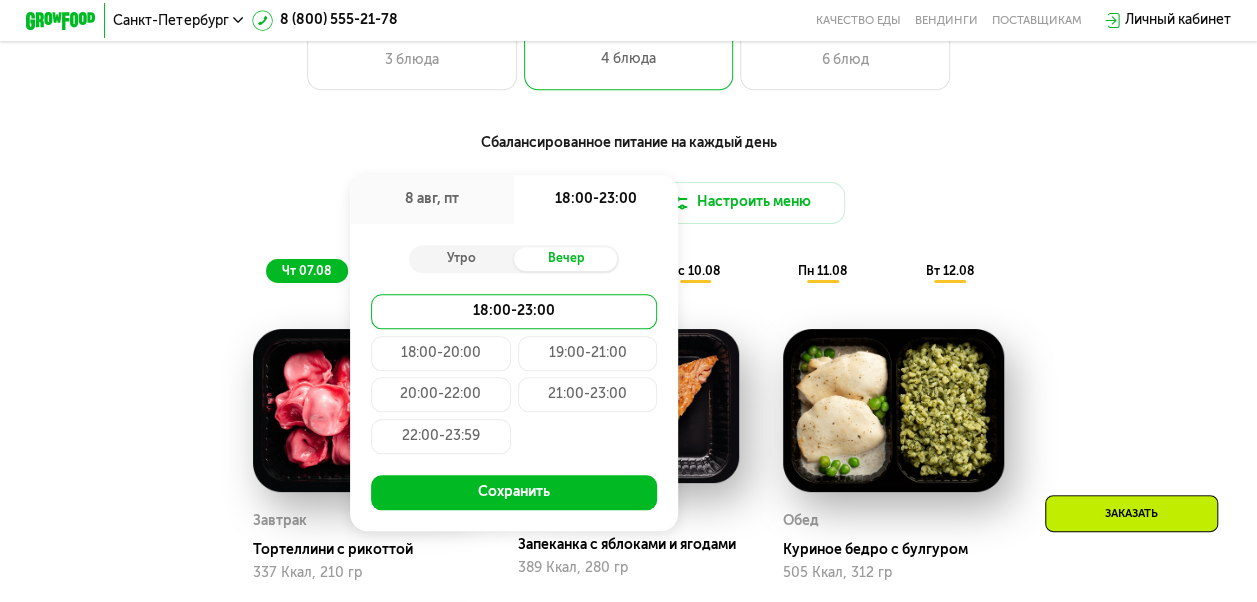 click on "18:00-20:00" 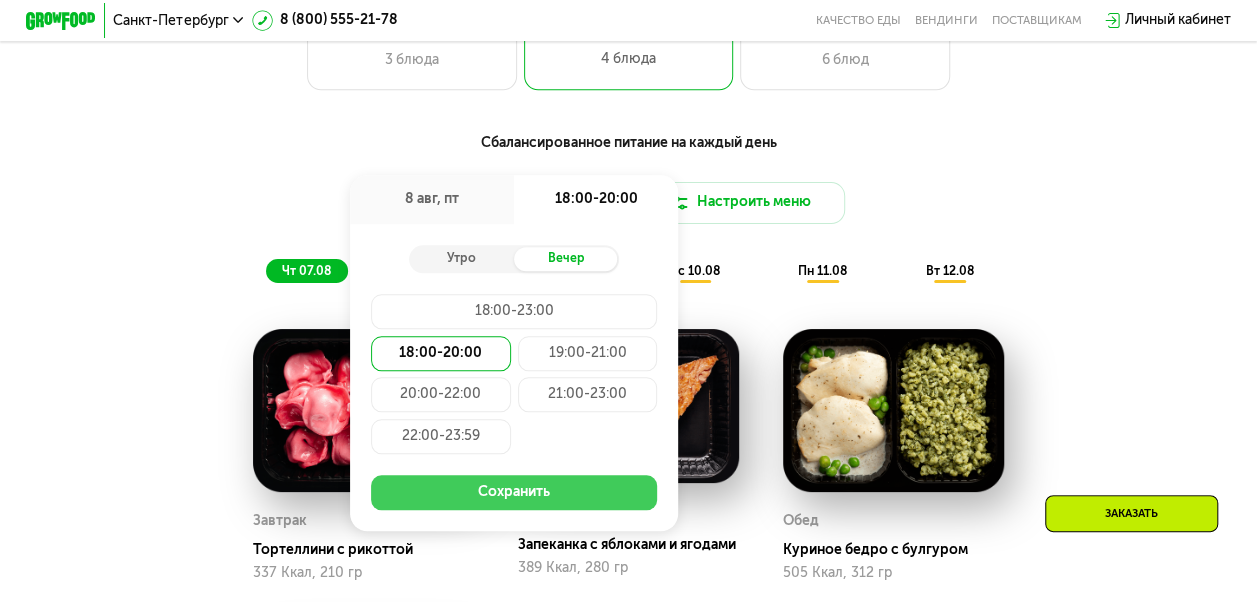 click on "Сохранить" at bounding box center (514, 492) 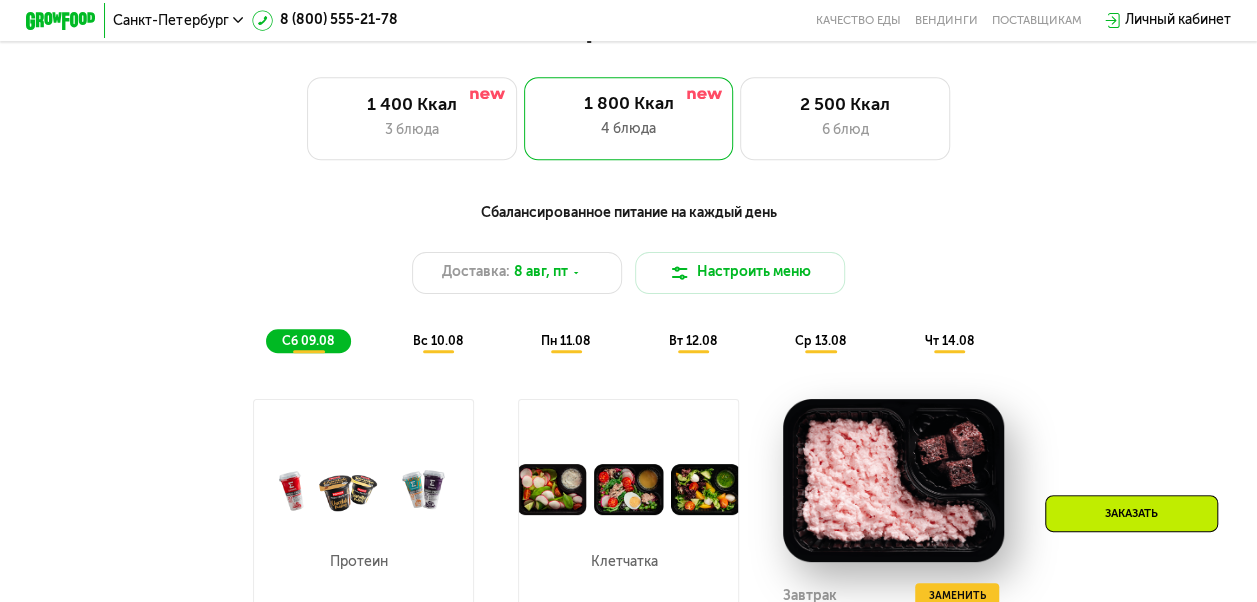 scroll, scrollTop: 900, scrollLeft: 0, axis: vertical 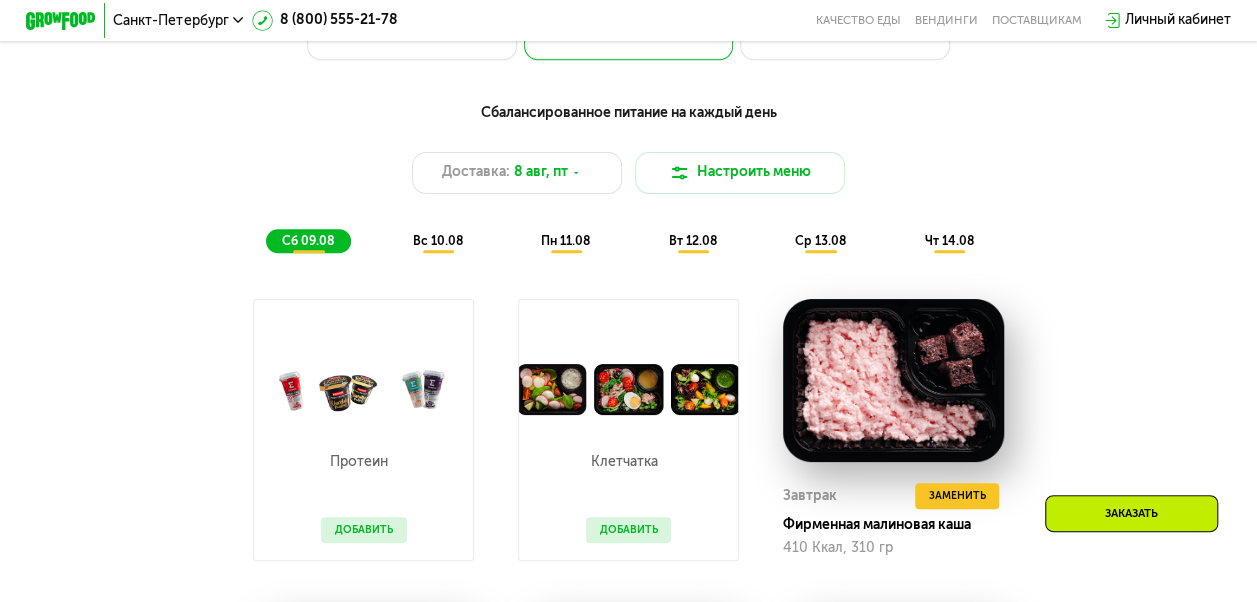 click on "вс 10.08" 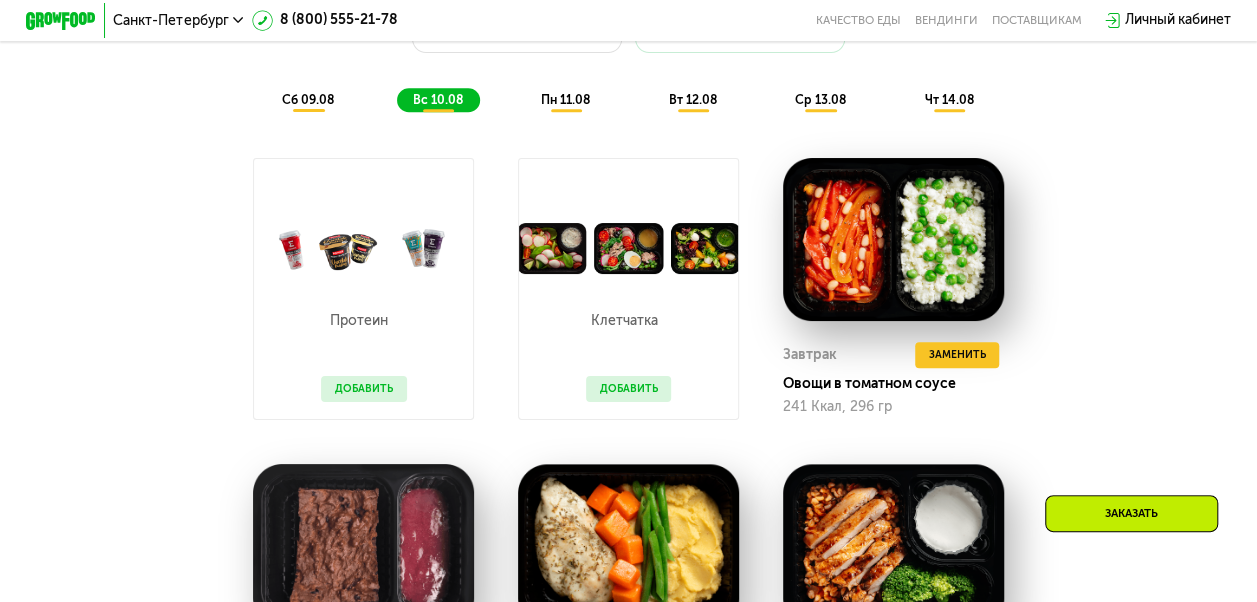 scroll, scrollTop: 1000, scrollLeft: 0, axis: vertical 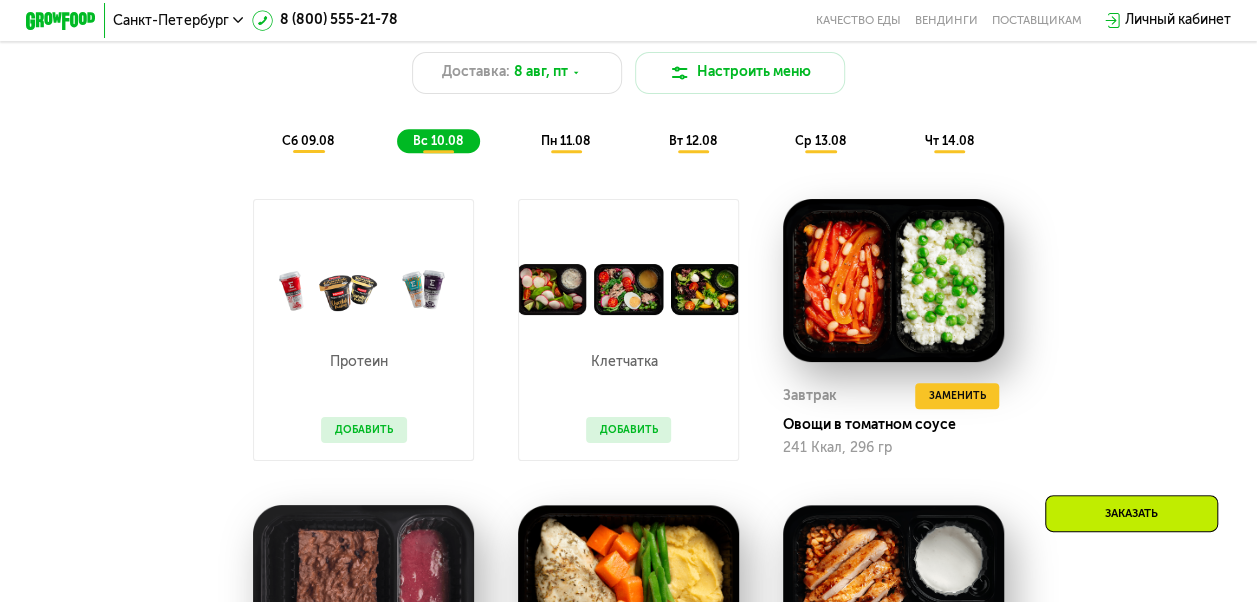 click on "Сбалансированное питание на каждый день Доставка: 8 авг, пт Настроить меню  сб 09.08 вс 10.08 пн 11.08 вт 12.08 ср 13.08 чт 14.08" at bounding box center [628, 78] 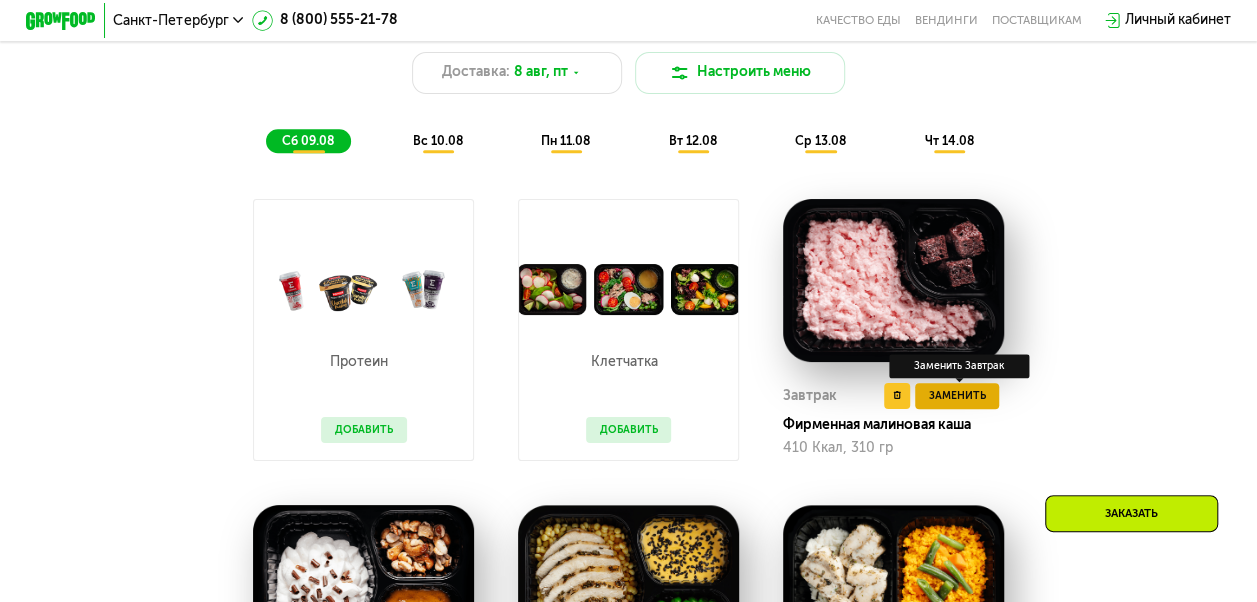 click on "Заменить" at bounding box center (956, 395) 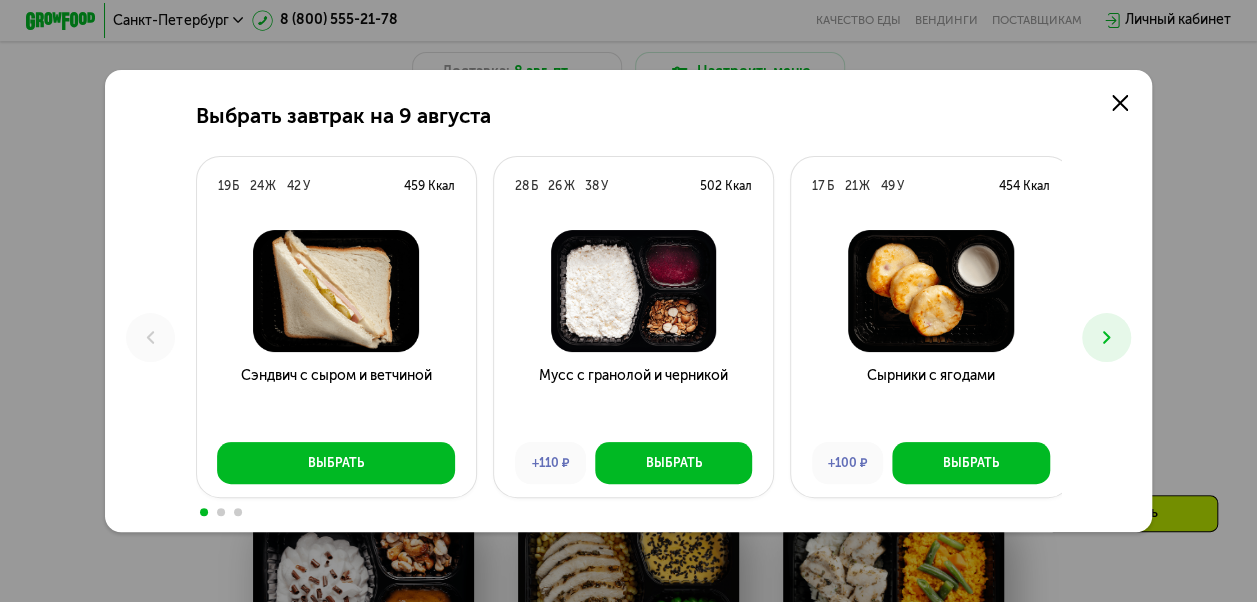 click 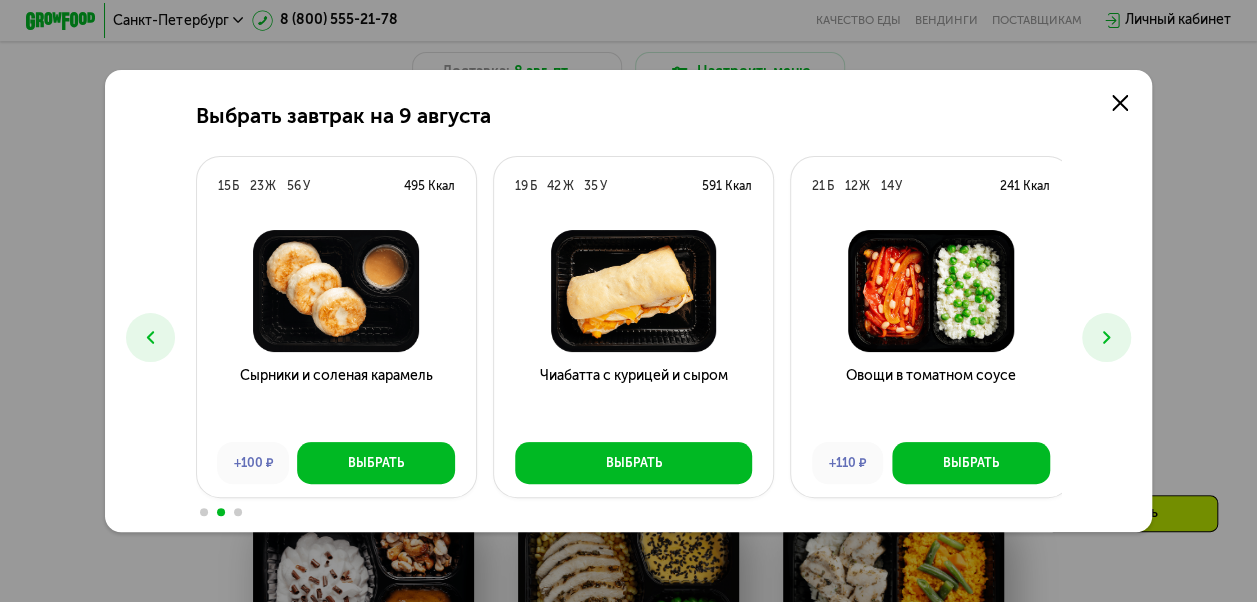 click 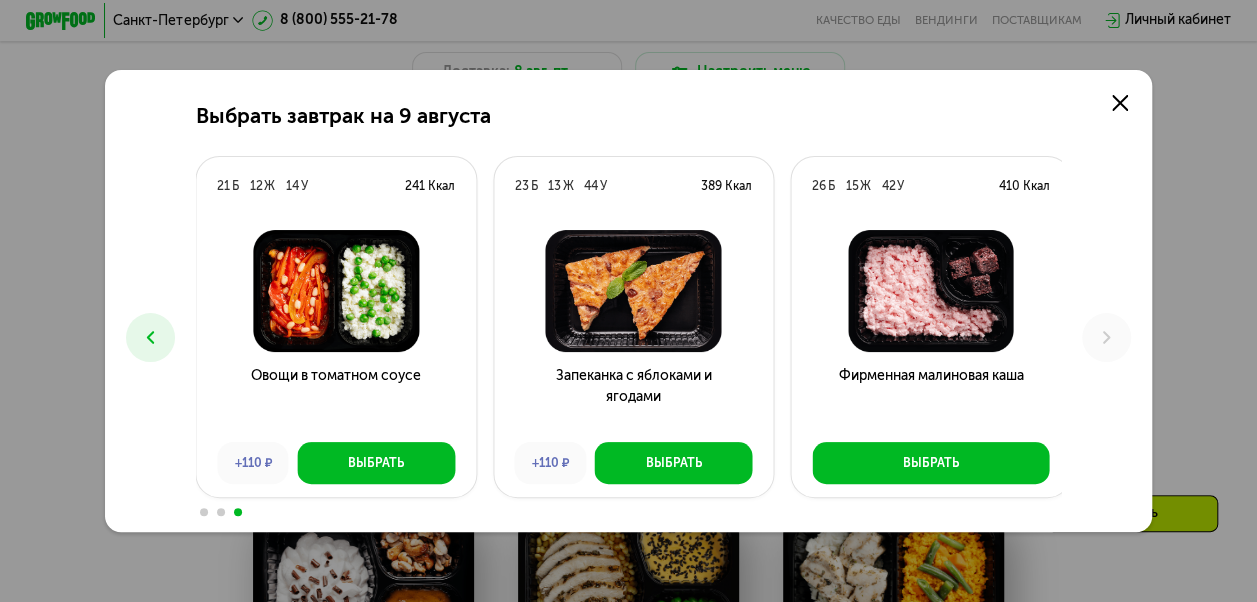 click 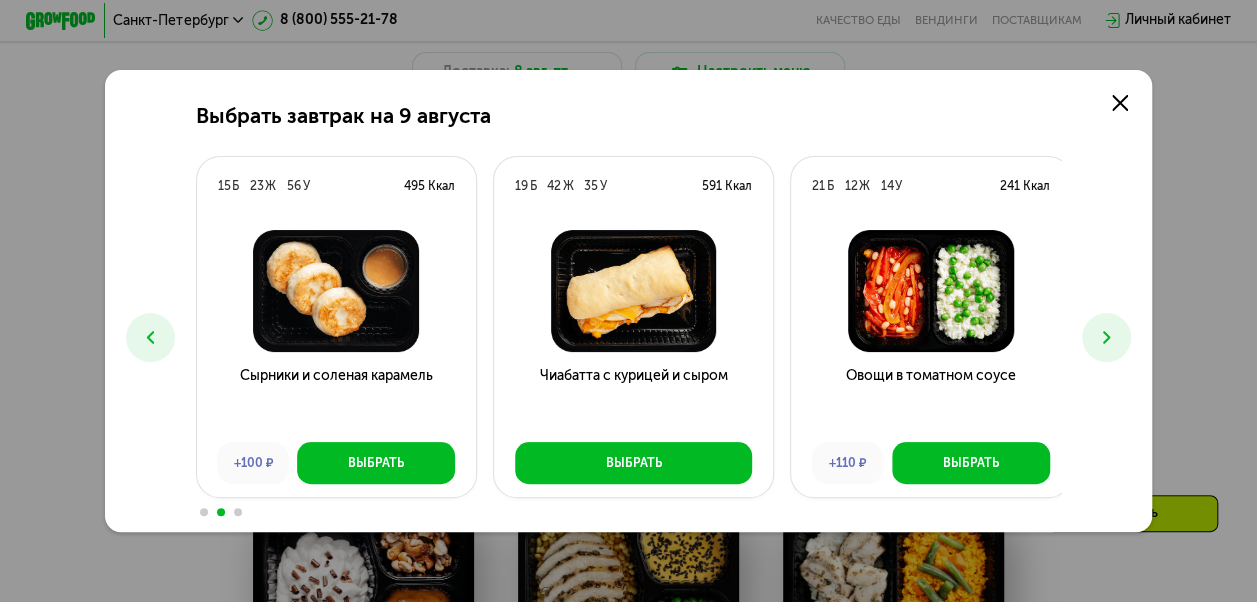 click 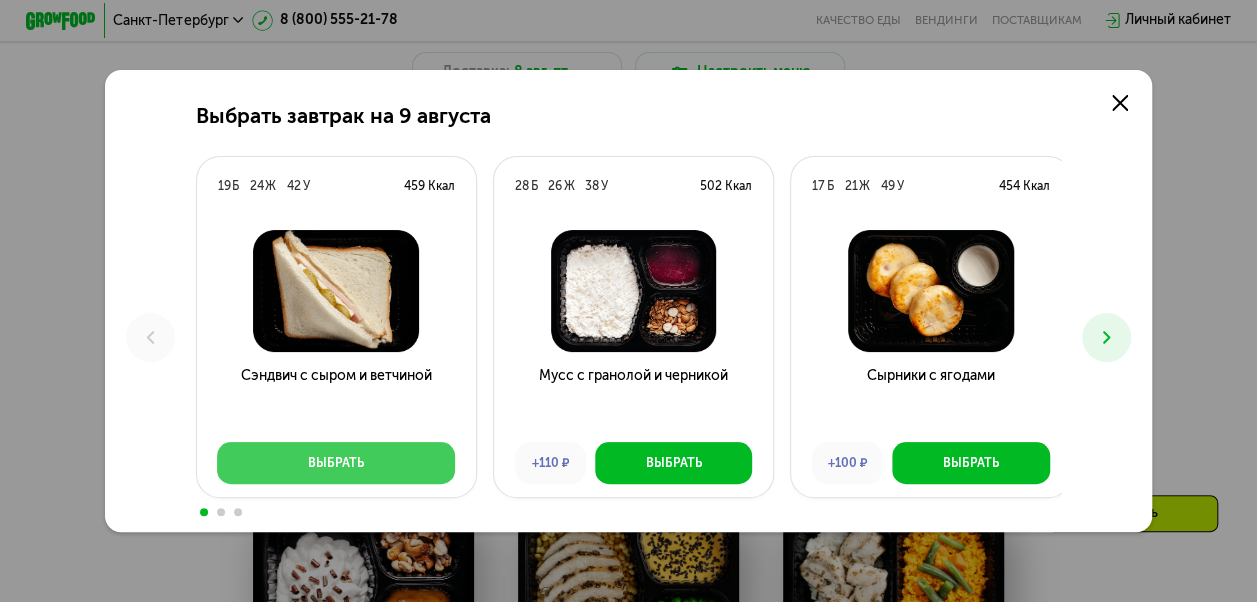 click on "Выбрать" at bounding box center [335, 463] 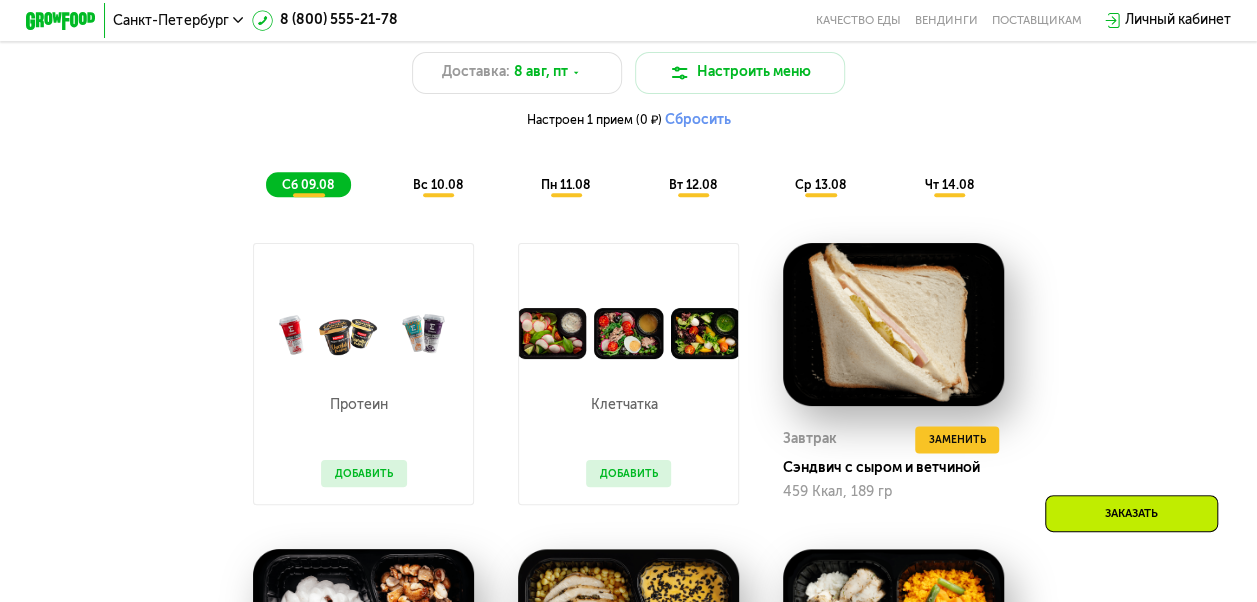 click on "Добавить" at bounding box center (629, 473) 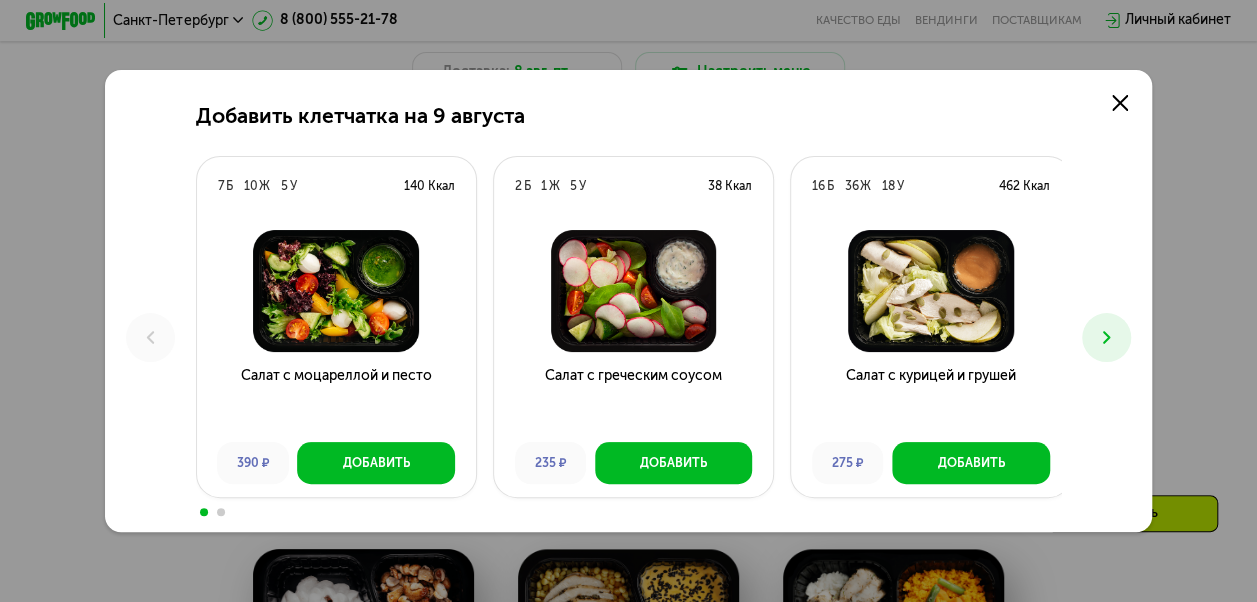 click 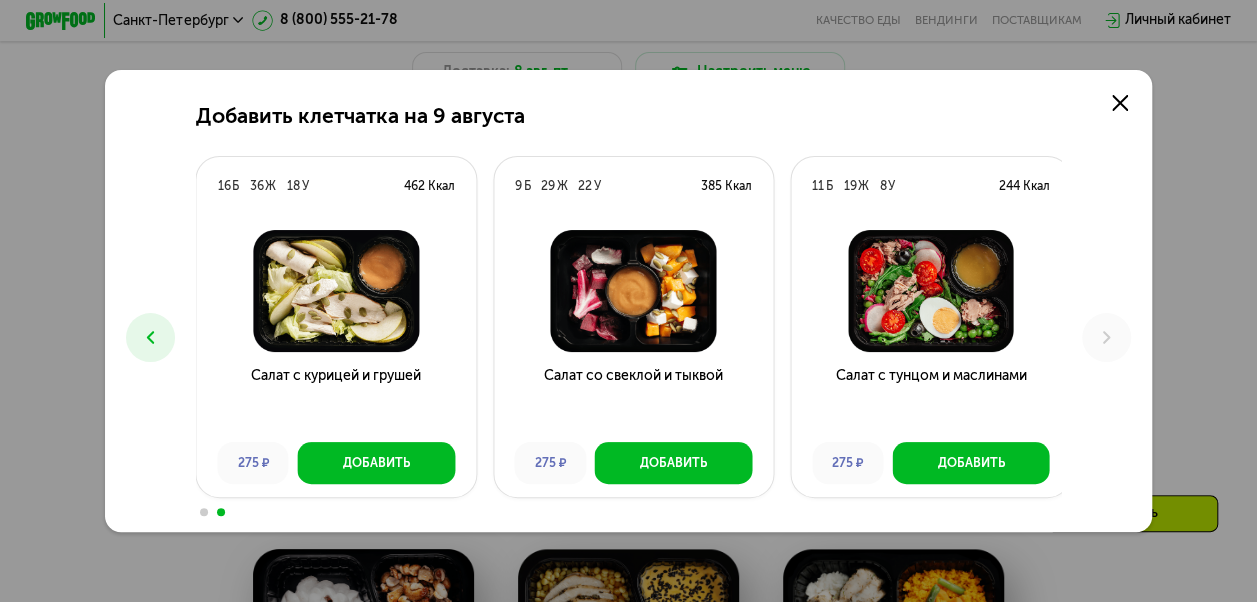 click on "Добавить клетчатка на 9 августа 7  Б  10  Ж  5  У  140 Ккал  Салат с моцареллой и песто 390 ₽ Добавить 2  Б  1  Ж  5  У  38 Ккал  Салат с греческим соусом 235 ₽ Добавить 16  Б  36  Ж  18  У  462 Ккал  Салат с курицей и грушей 275 ₽ Добавить 9  Б  29  Ж  22  У  385 Ккал  Салат со свеклой и тыквой 275 ₽ Добавить 11  Б  19  Ж  8  У  244 Ккал  Салат с тунцом и маслинами 275 ₽ Добавить" 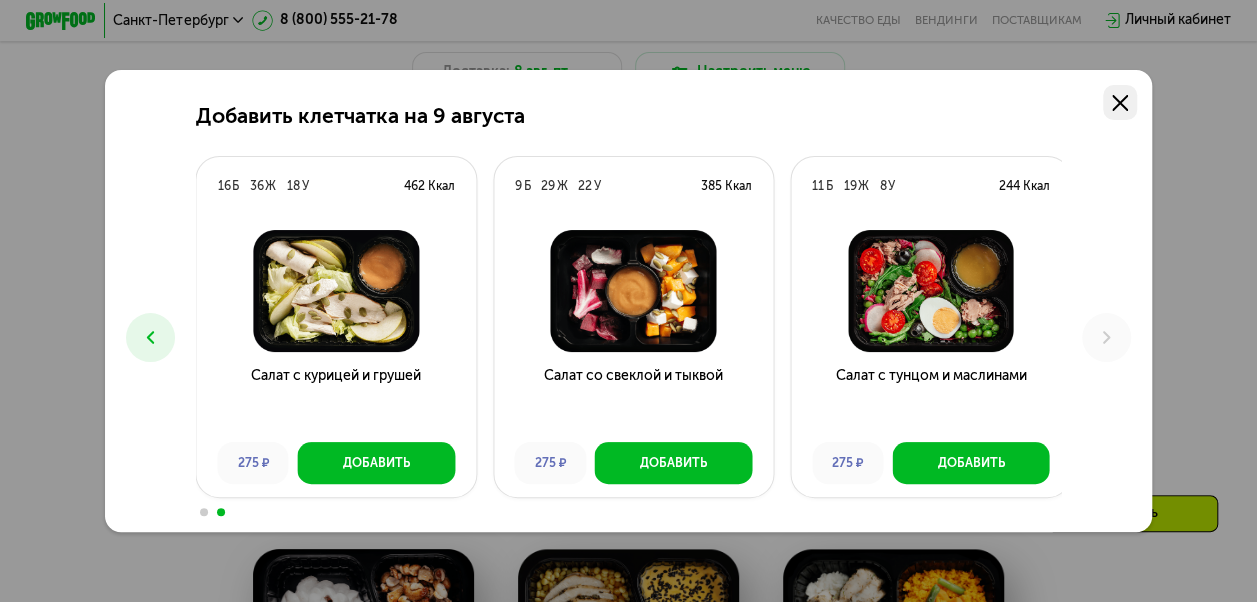 click at bounding box center [1120, 102] 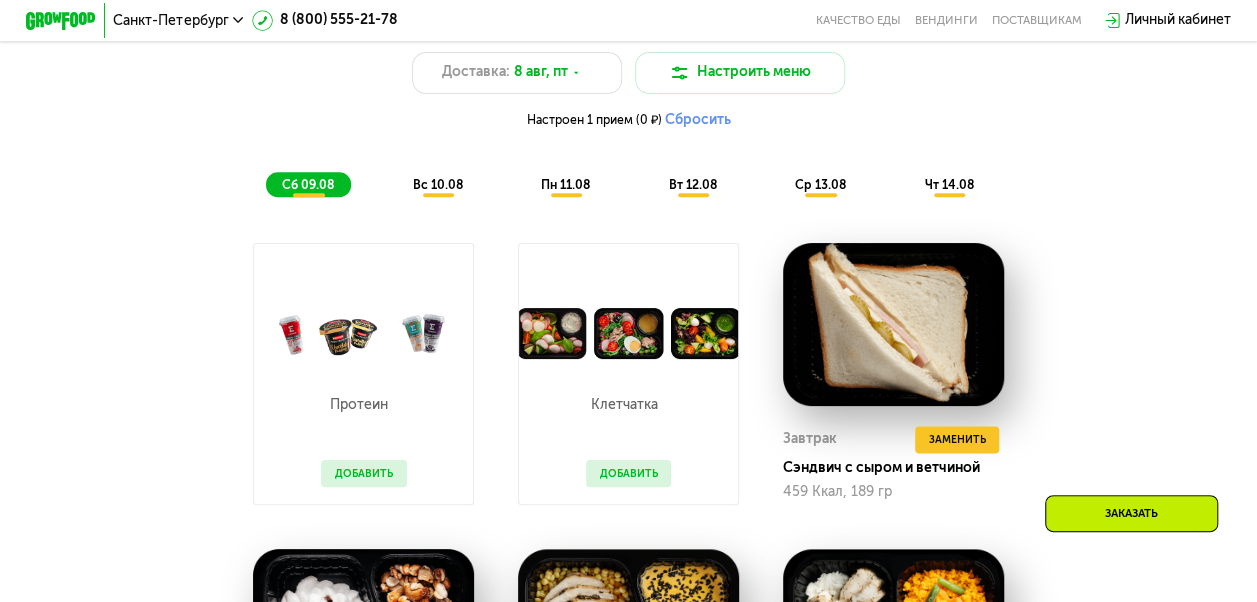 click on "Добавить" at bounding box center (364, 473) 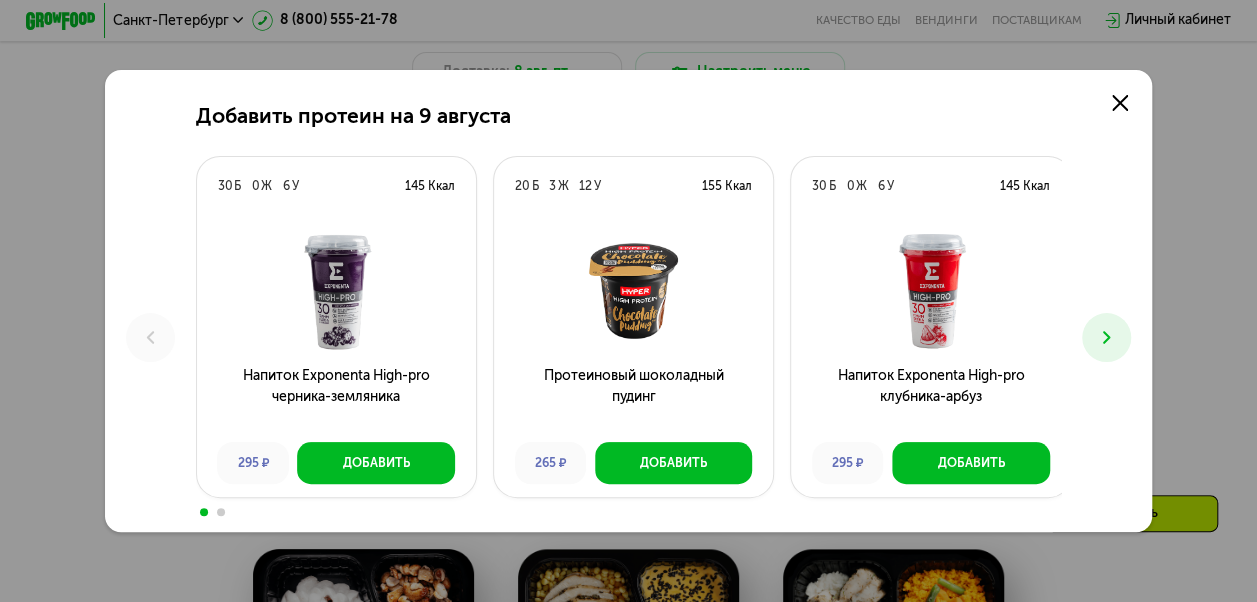 click at bounding box center (1106, 337) 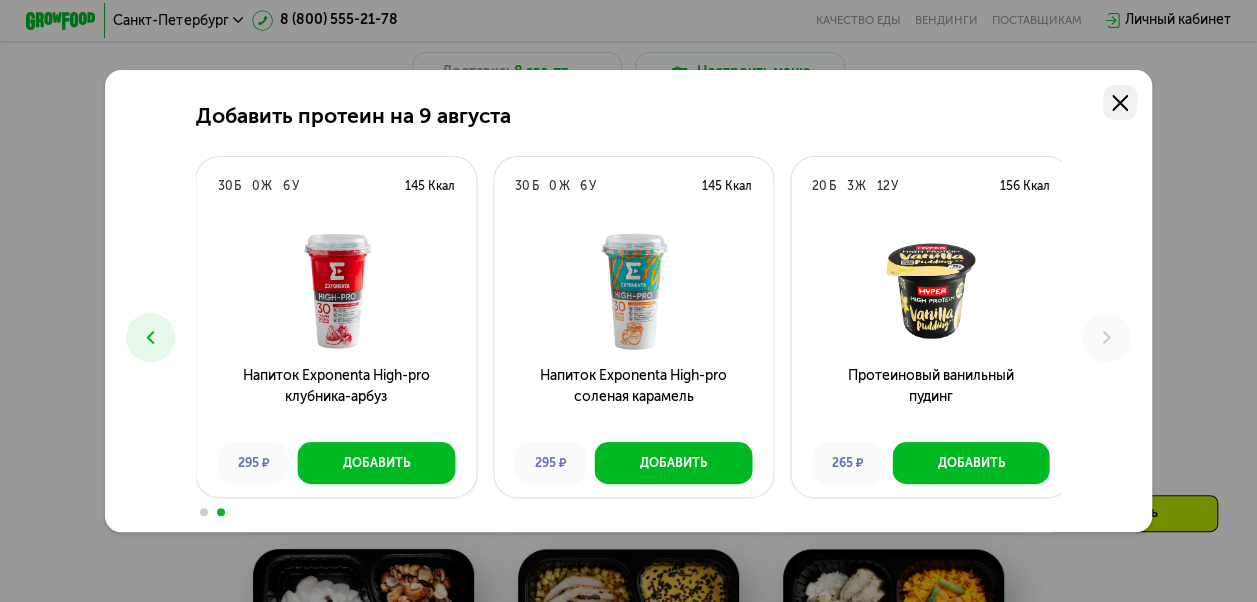 click 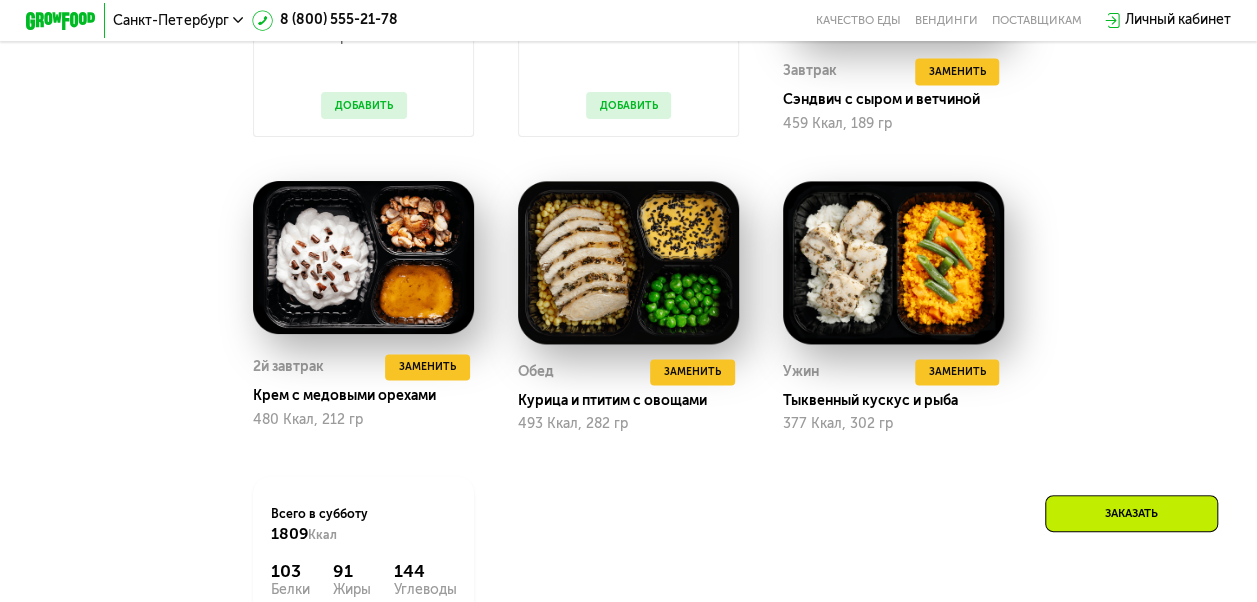 scroll, scrollTop: 1400, scrollLeft: 0, axis: vertical 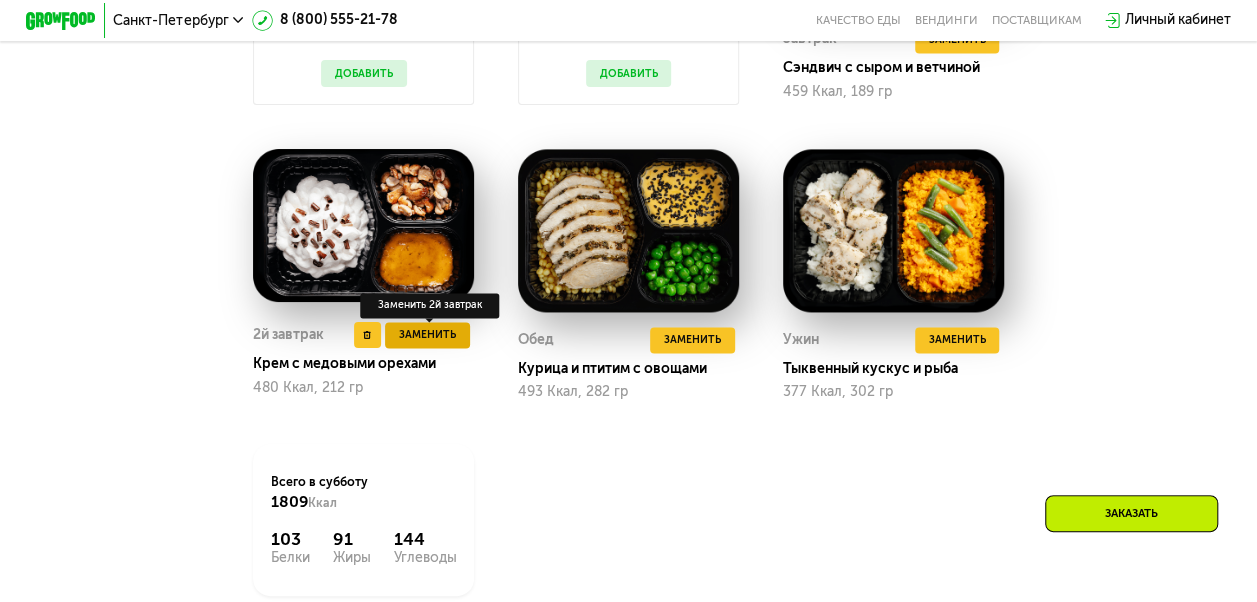 click on "Заменить" at bounding box center [427, 334] 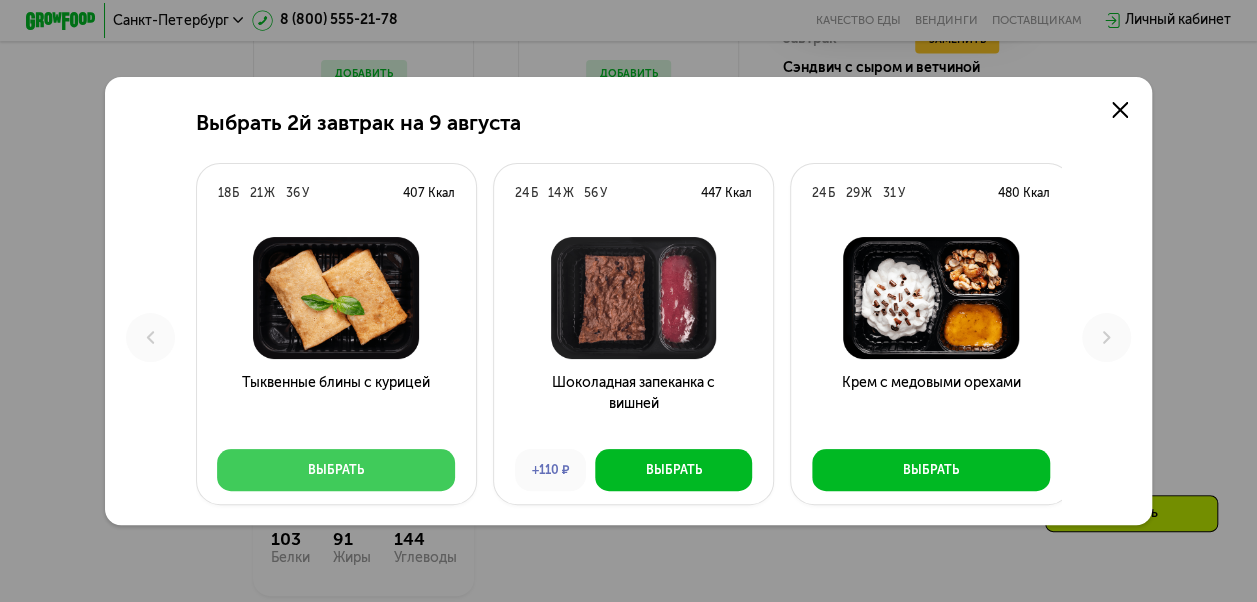 click on "Выбрать" at bounding box center (335, 470) 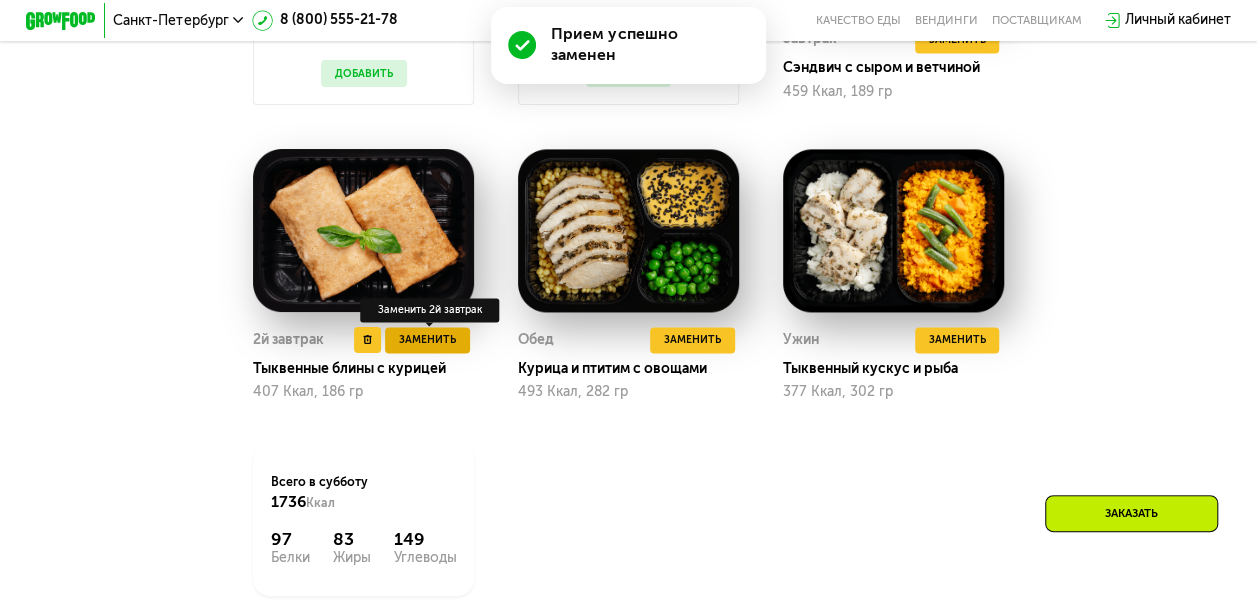 click on "Заменить" at bounding box center [427, 339] 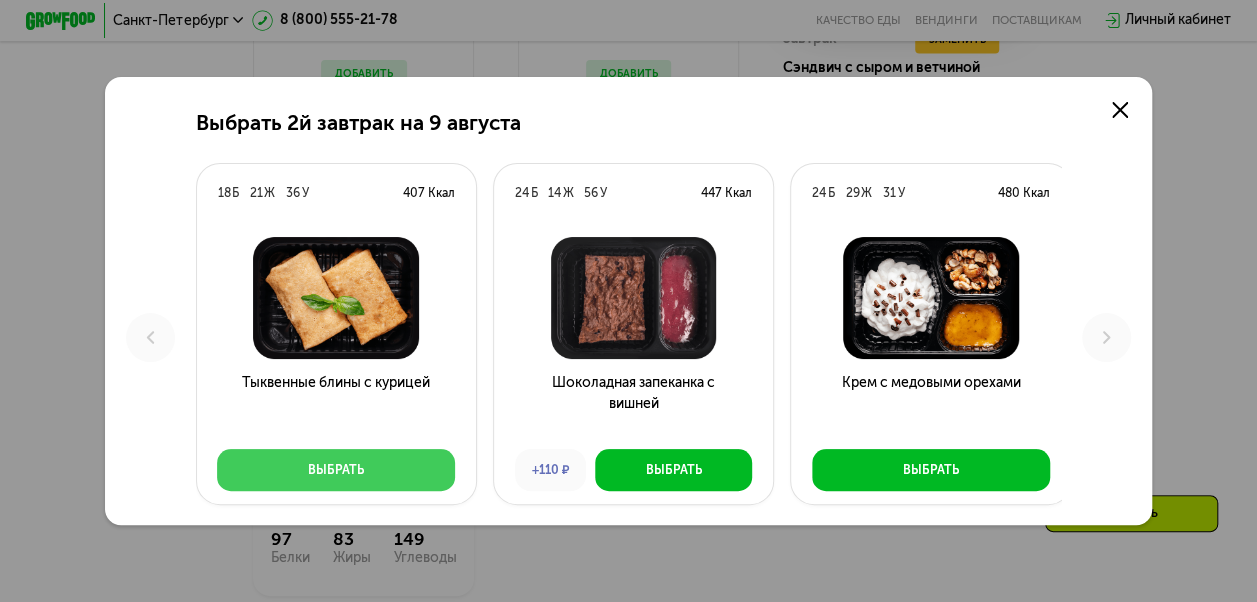 click on "Выбрать" at bounding box center [335, 470] 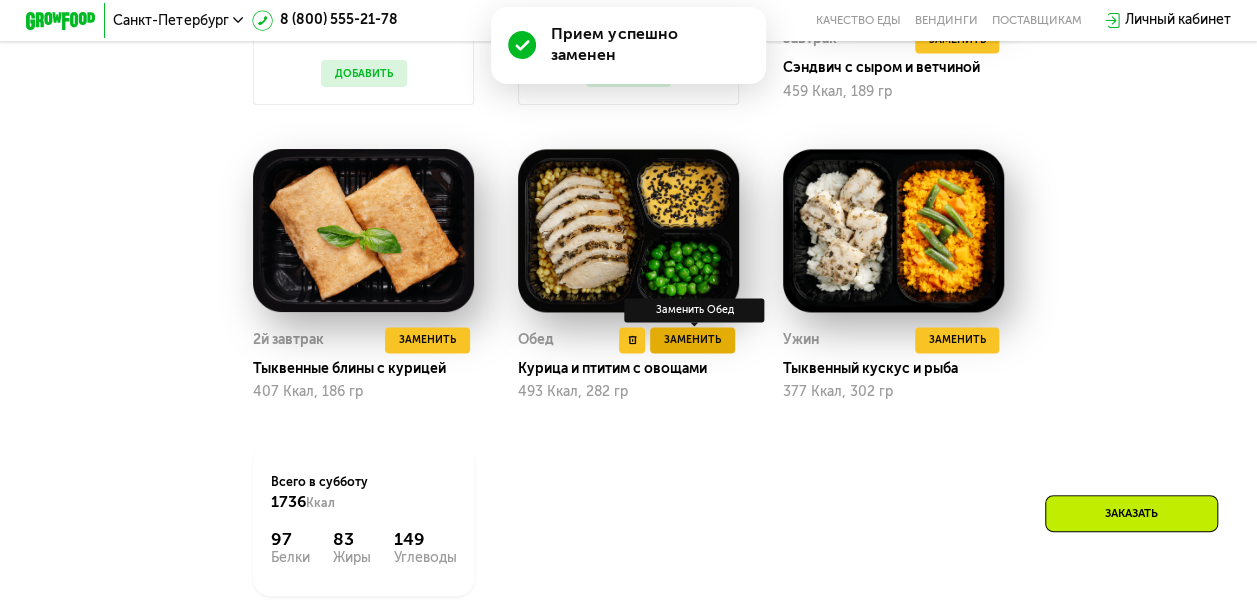 click on "Заменить" at bounding box center (692, 339) 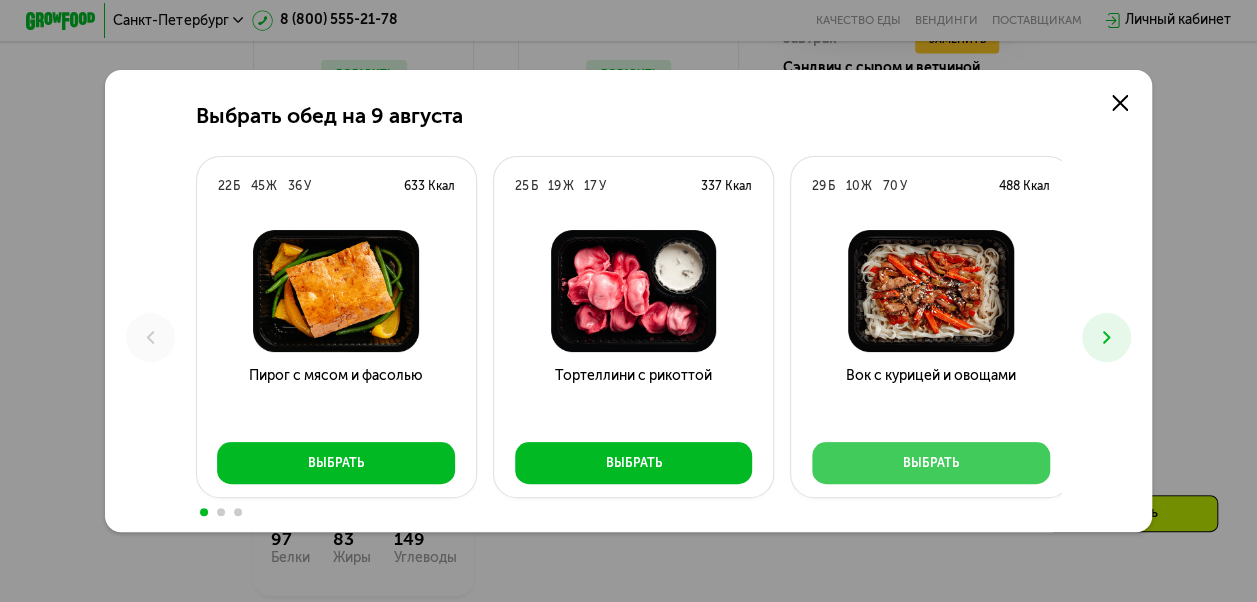 click on "Выбрать" at bounding box center (930, 463) 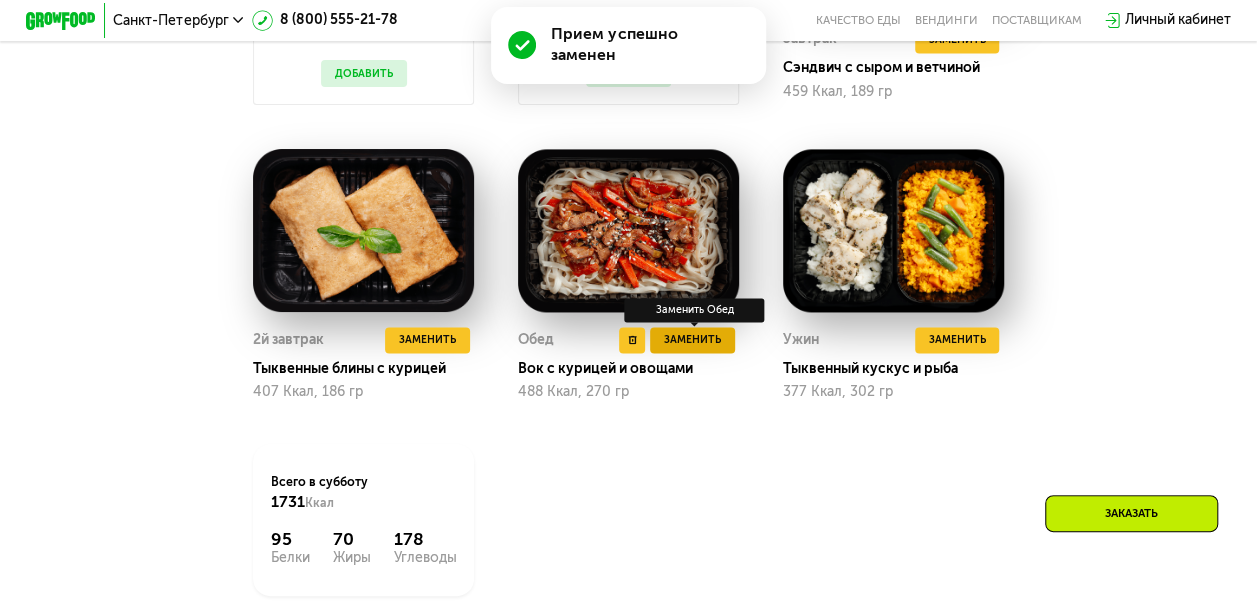 click on "Заменить" at bounding box center [692, 340] 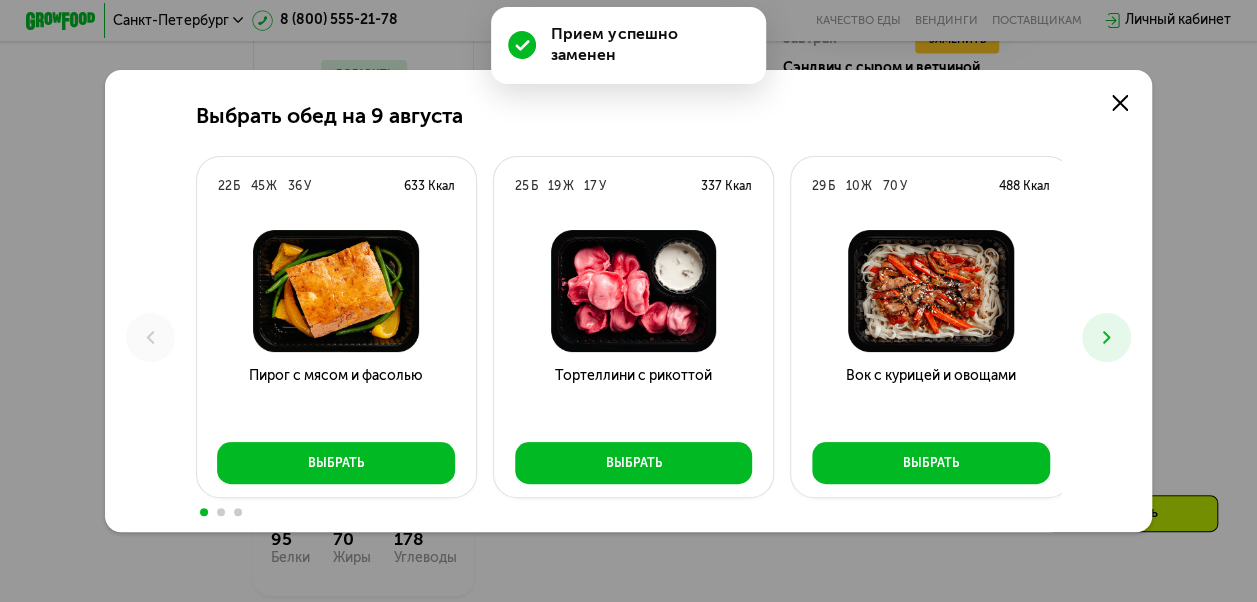 click at bounding box center (1106, 337) 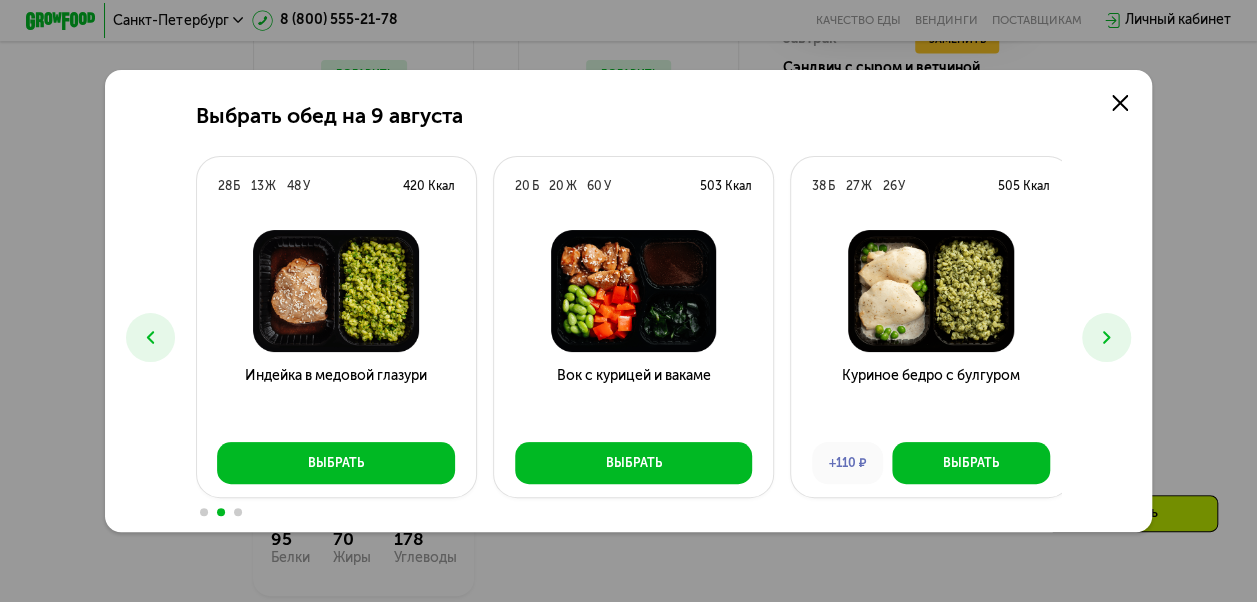 click at bounding box center [1106, 337] 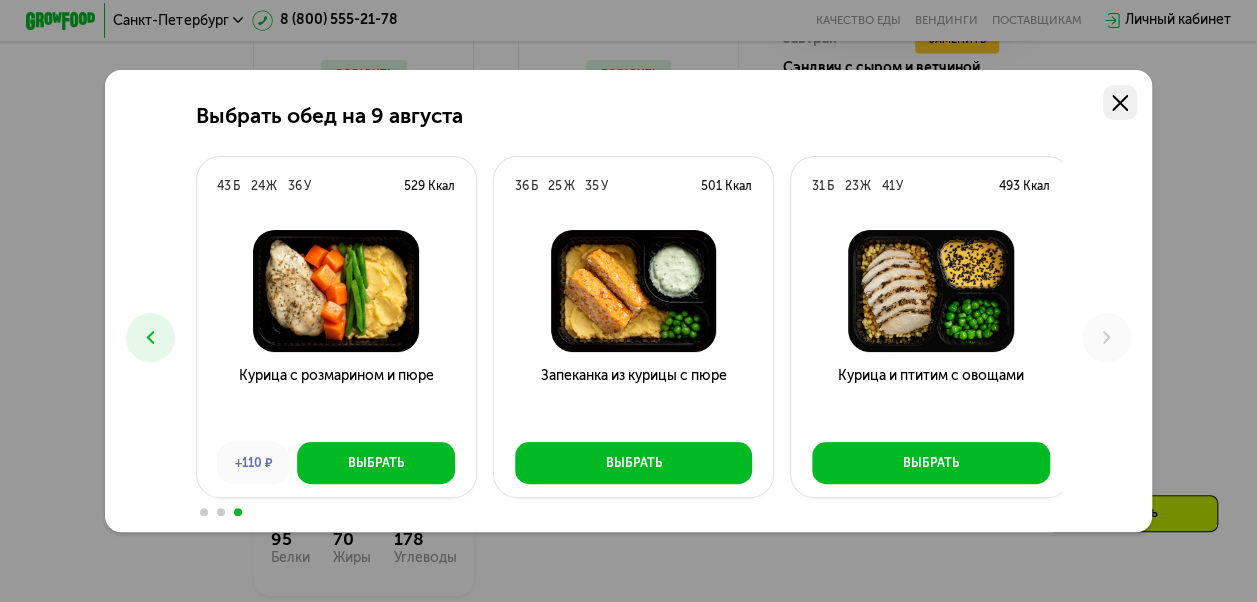 click 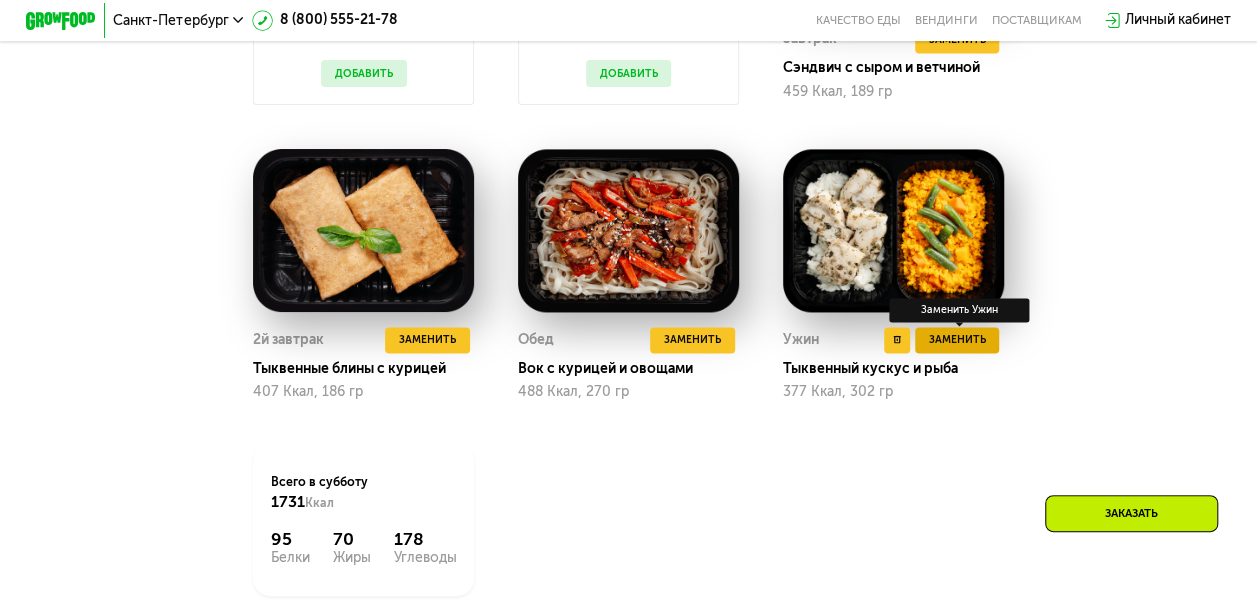 click on "Заменить" at bounding box center [956, 339] 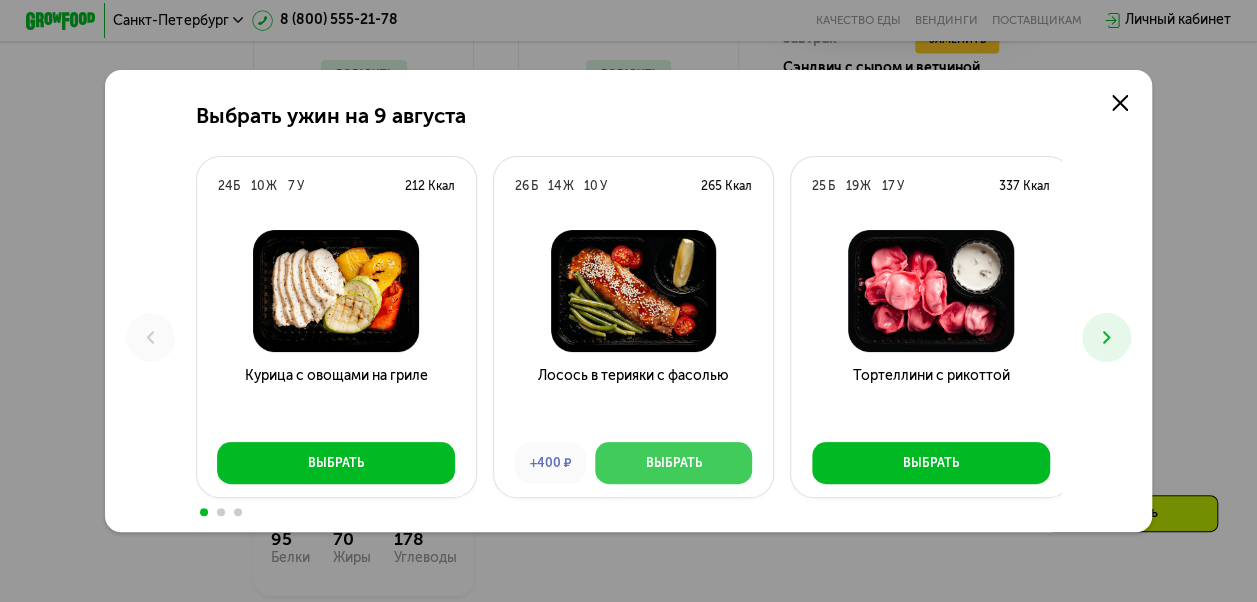 click on "Выбрать" at bounding box center [674, 463] 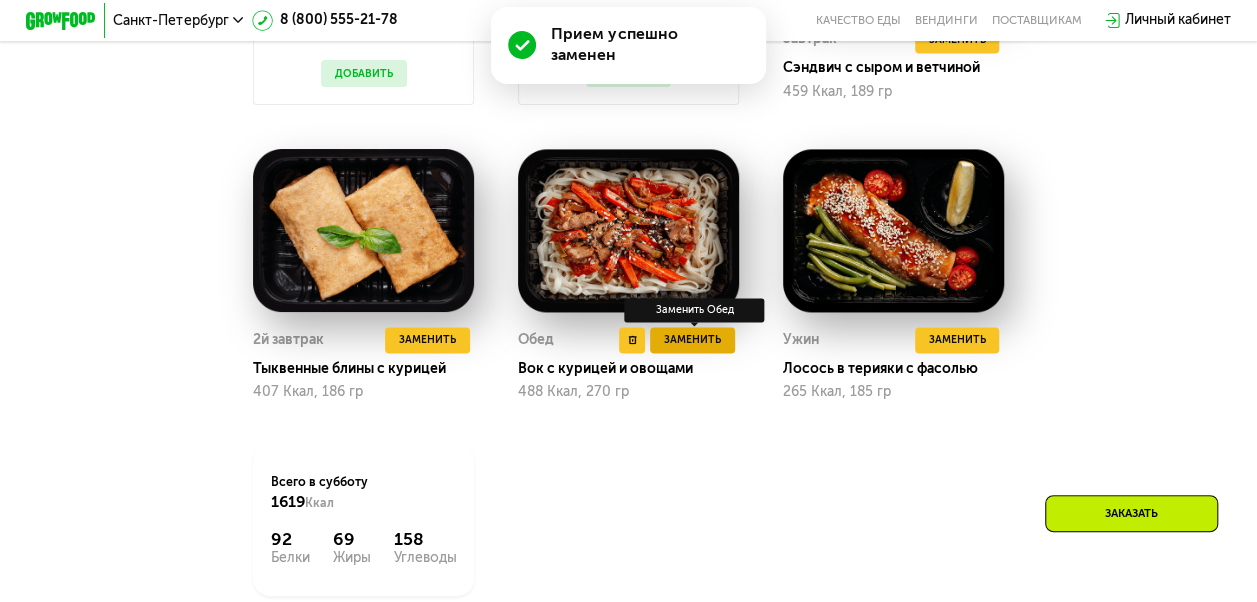 click on "Заменить" at bounding box center (692, 339) 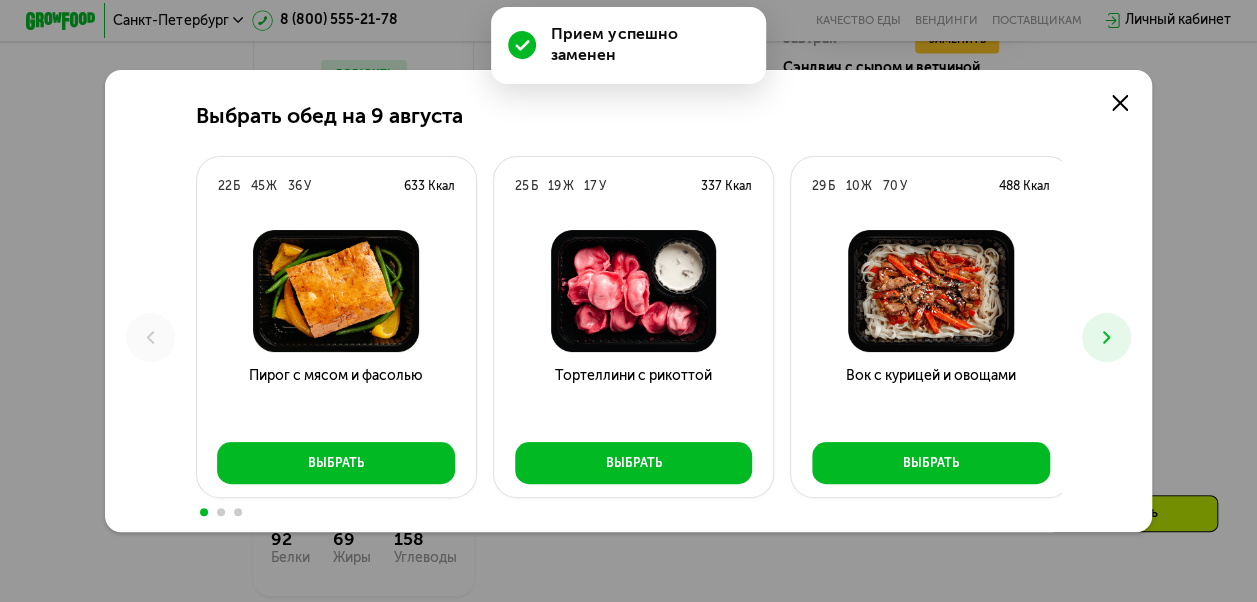 click 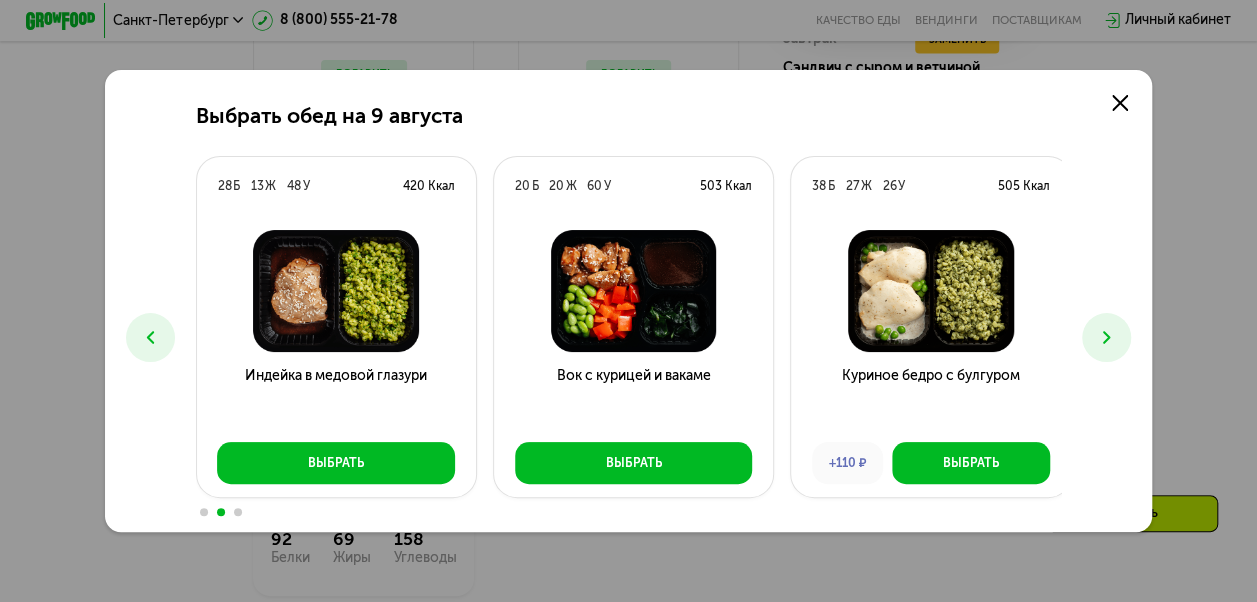 click 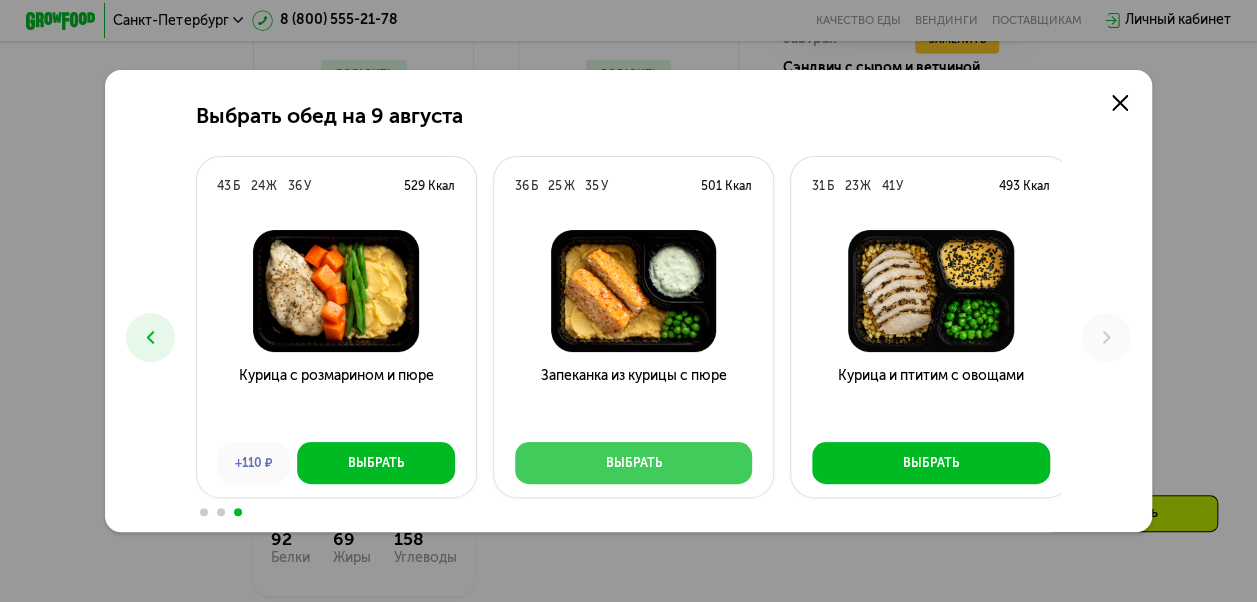 click on "Выбрать" at bounding box center [633, 463] 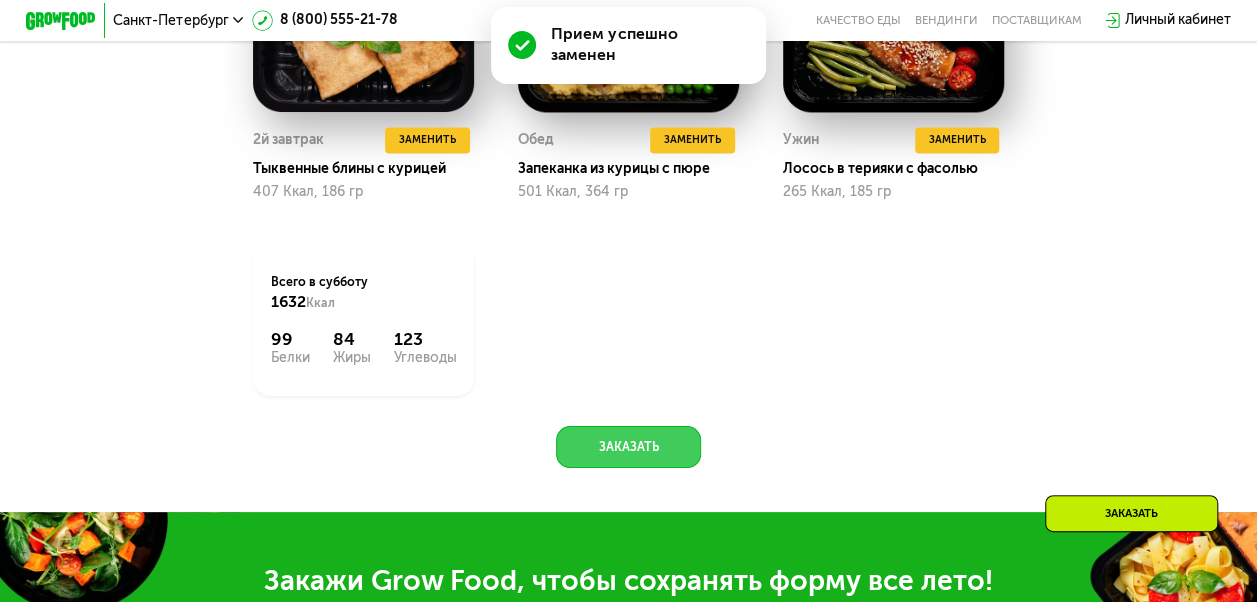 click on "Заказать" 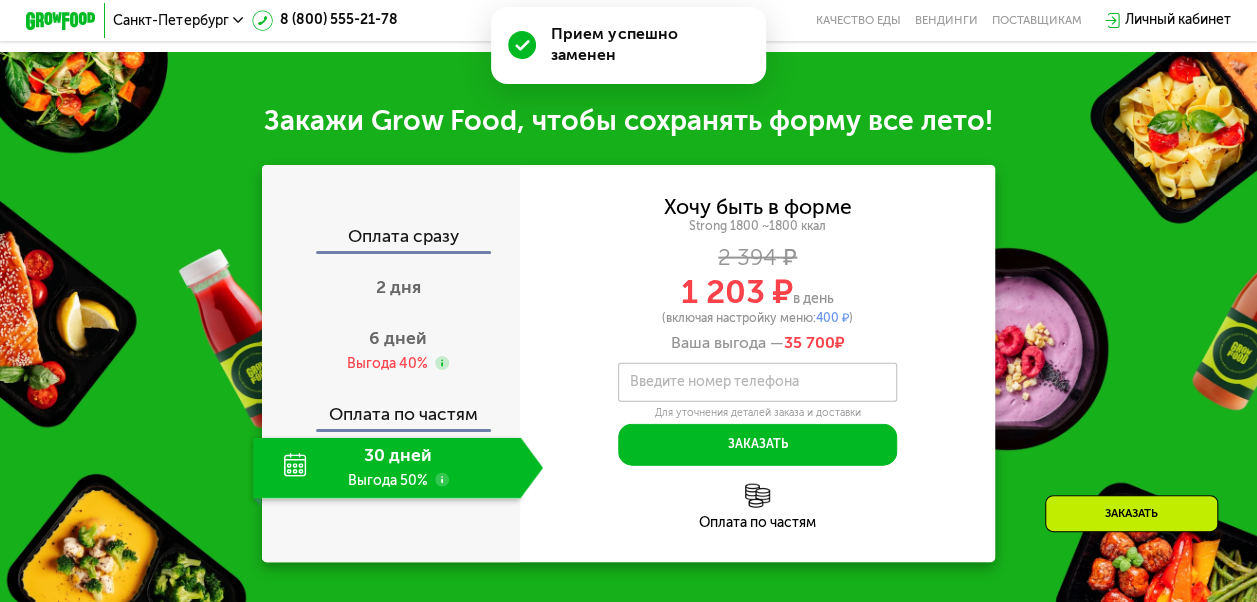 scroll, scrollTop: 2134, scrollLeft: 0, axis: vertical 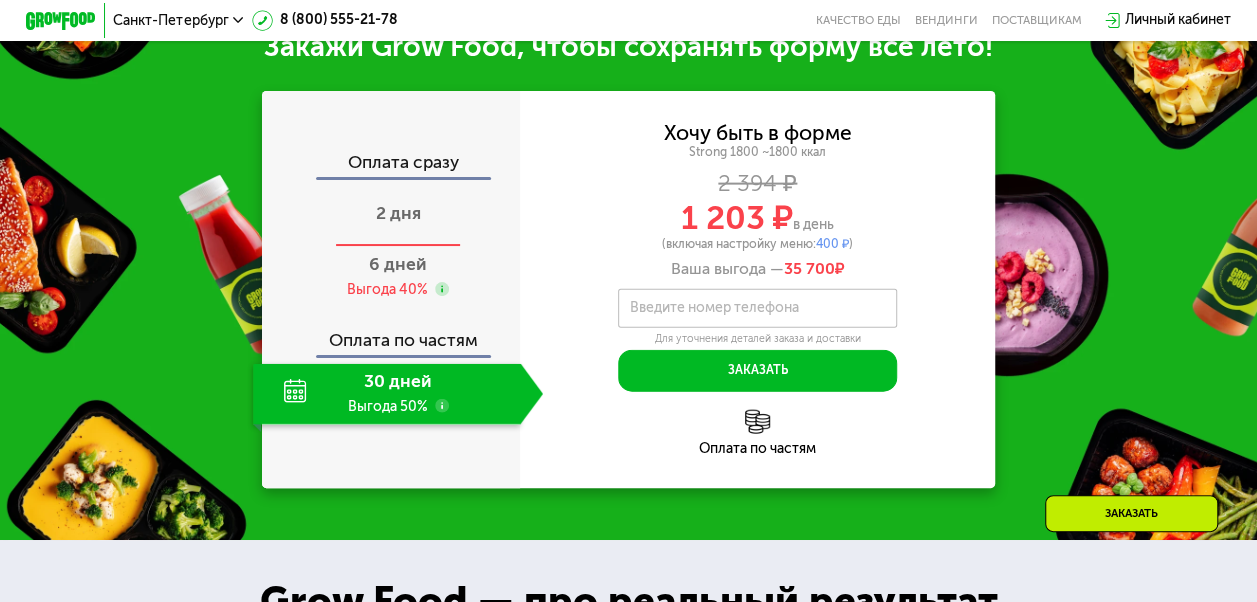 click on "2 дня" at bounding box center (398, 213) 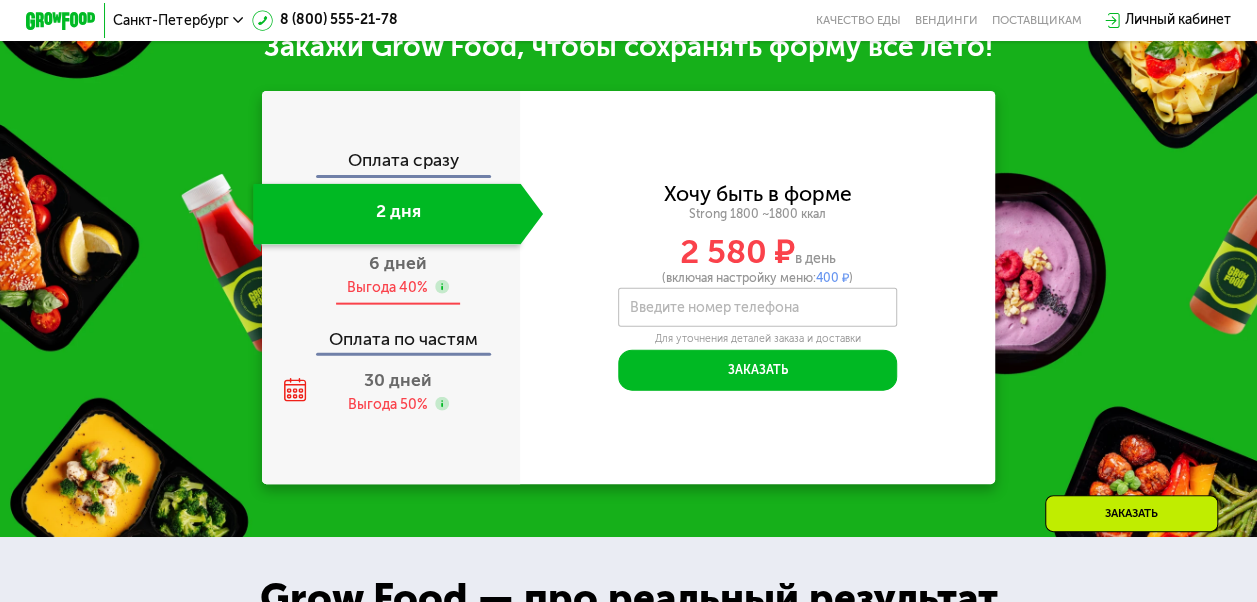 click on "Выгода 40%" at bounding box center [387, 287] 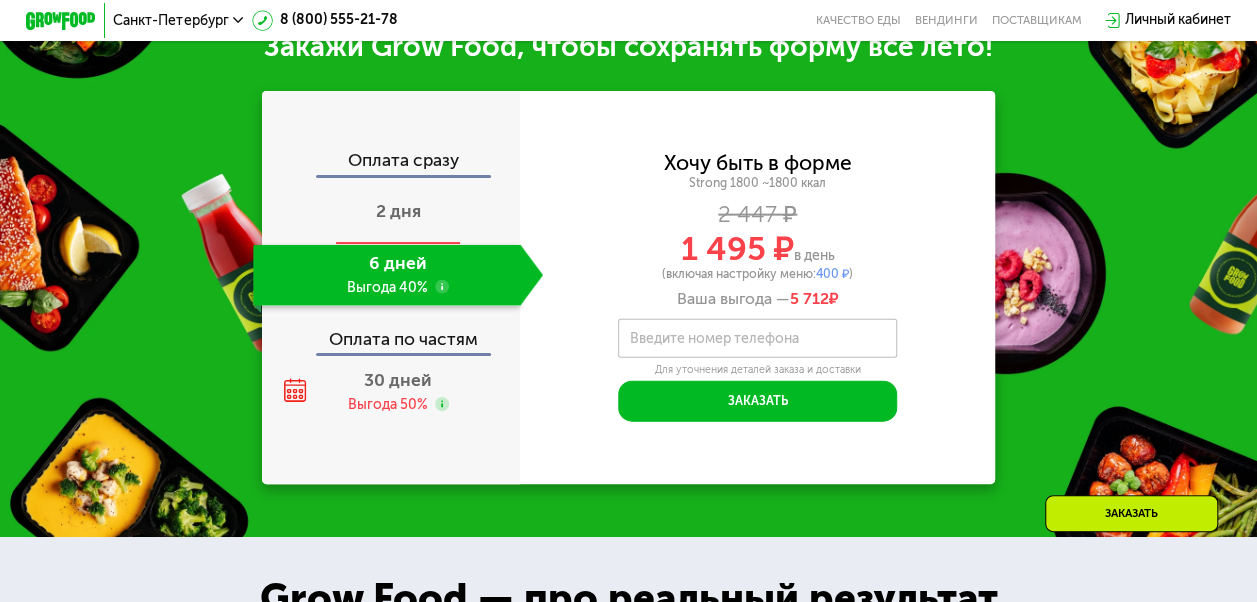 click on "2 дня" at bounding box center [398, 214] 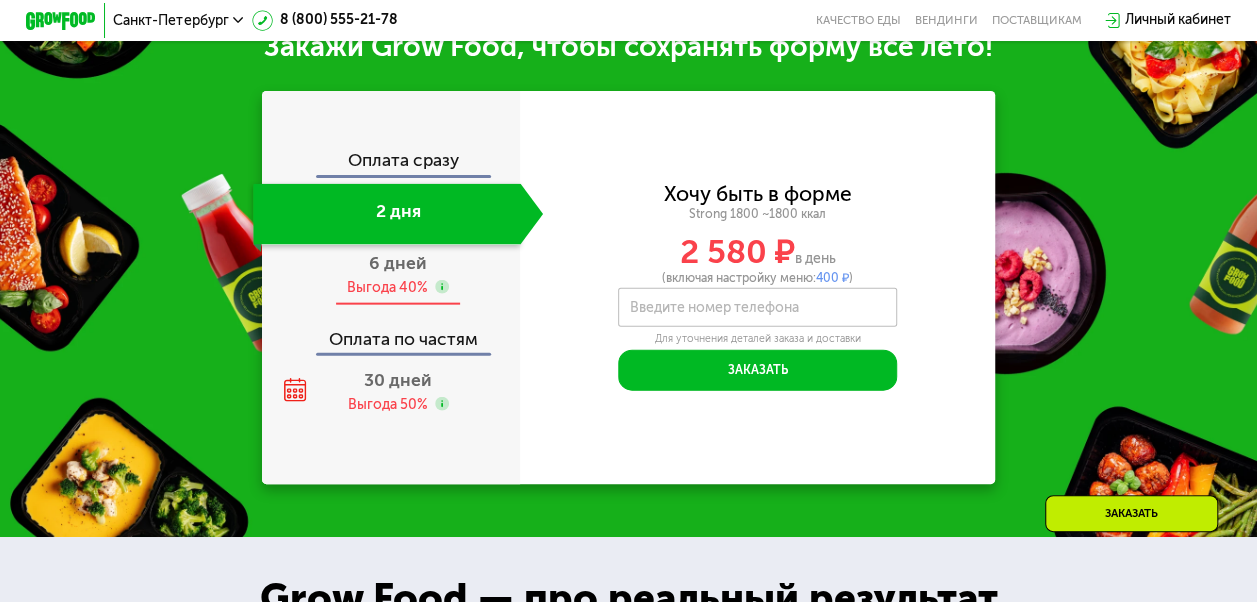 click on "6 дней" at bounding box center [398, 263] 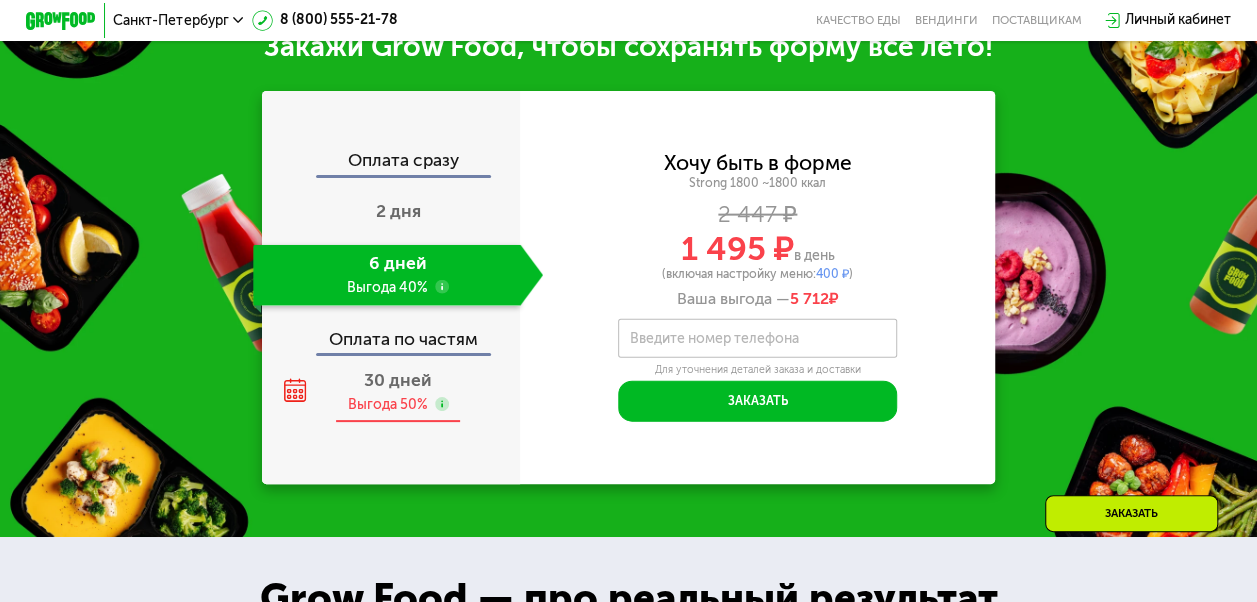 click on "30 дней Выгода 50%" at bounding box center (398, 392) 